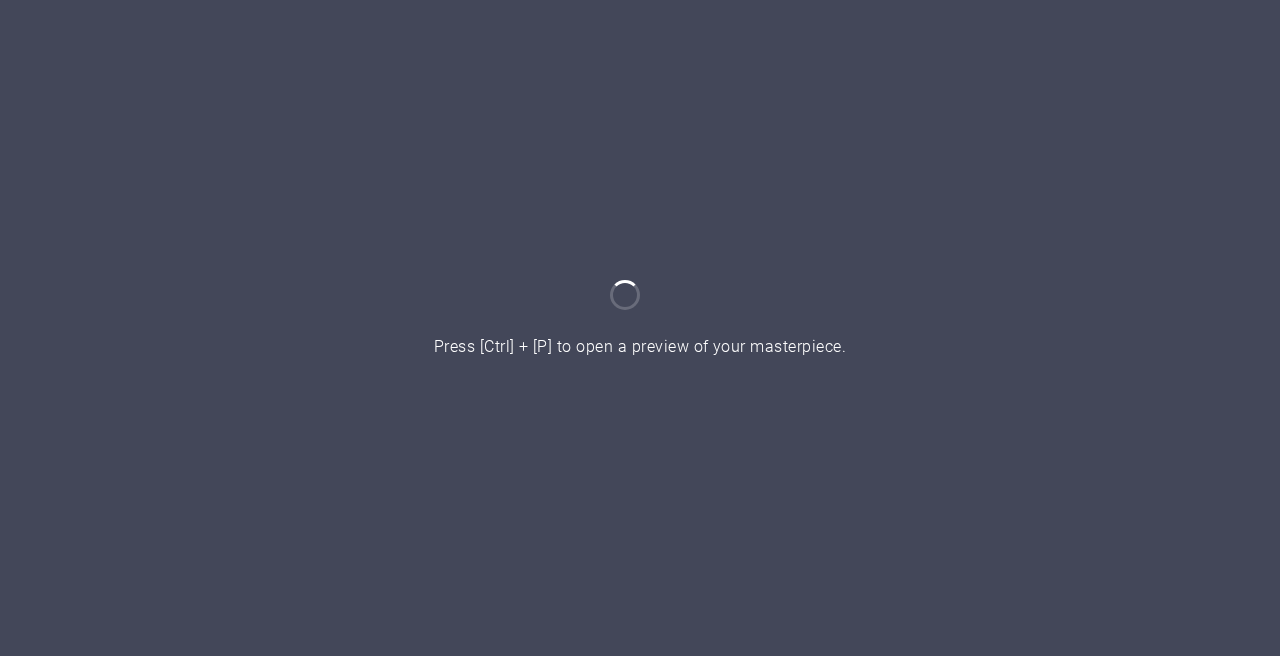 scroll, scrollTop: 0, scrollLeft: 0, axis: both 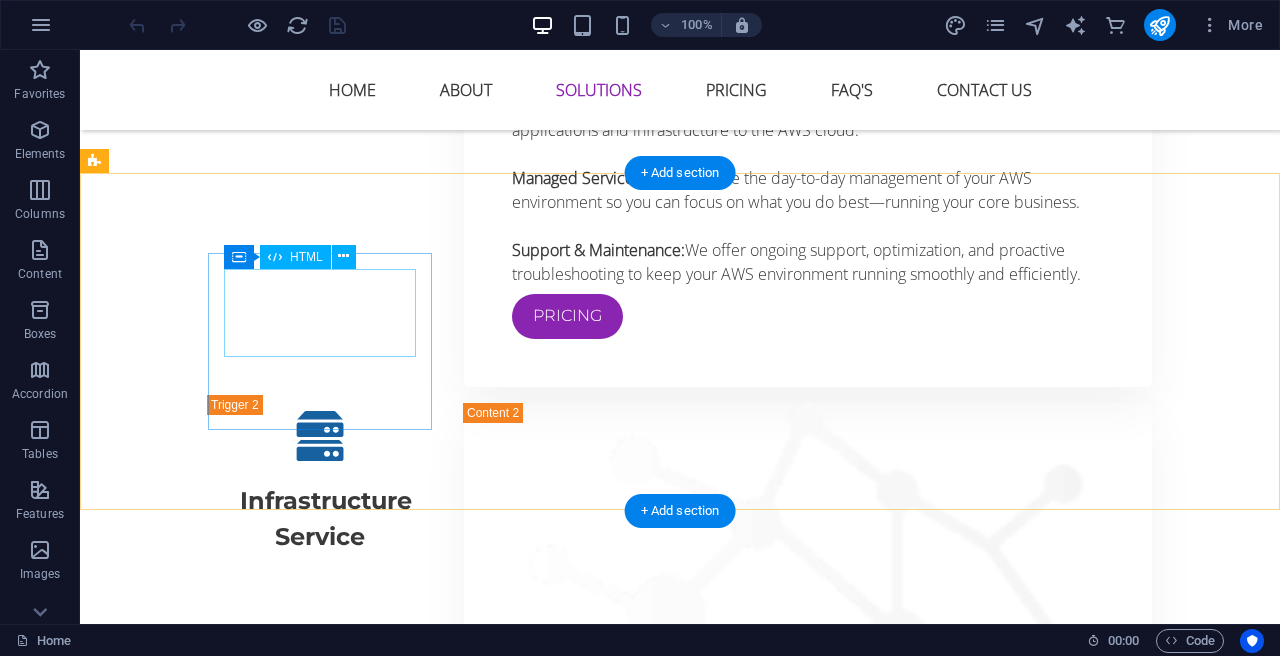click on "1" at bounding box center (568, 2692) 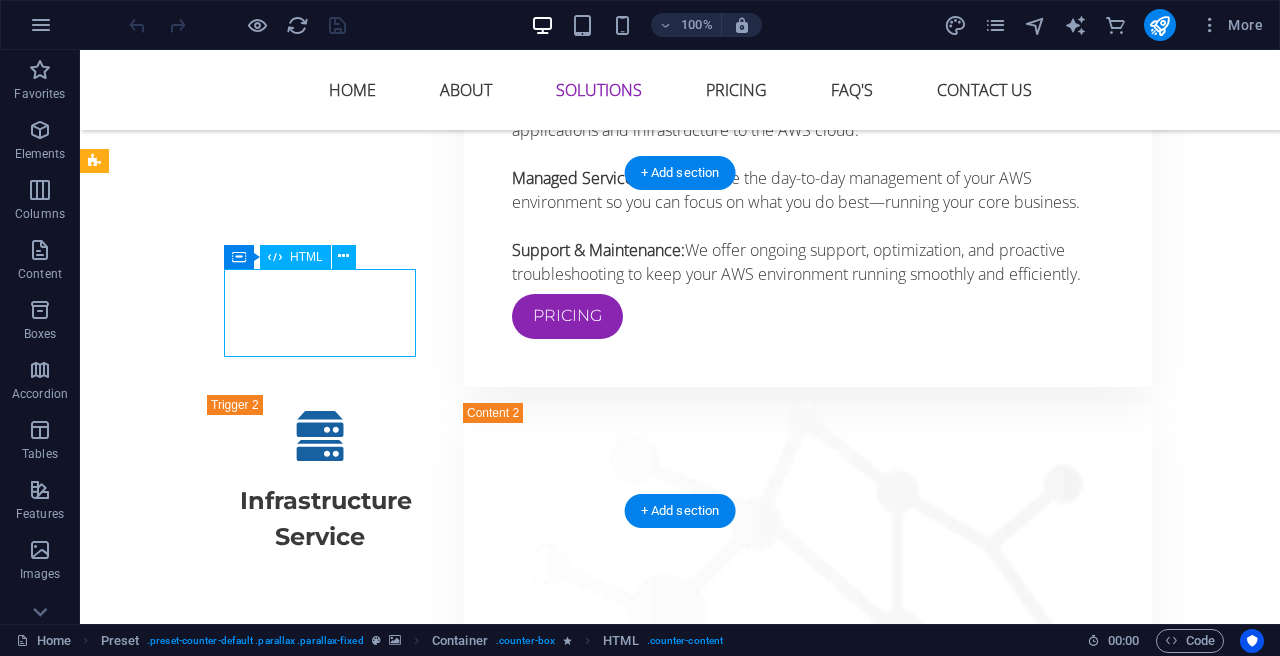 click on "1" at bounding box center [568, 2692] 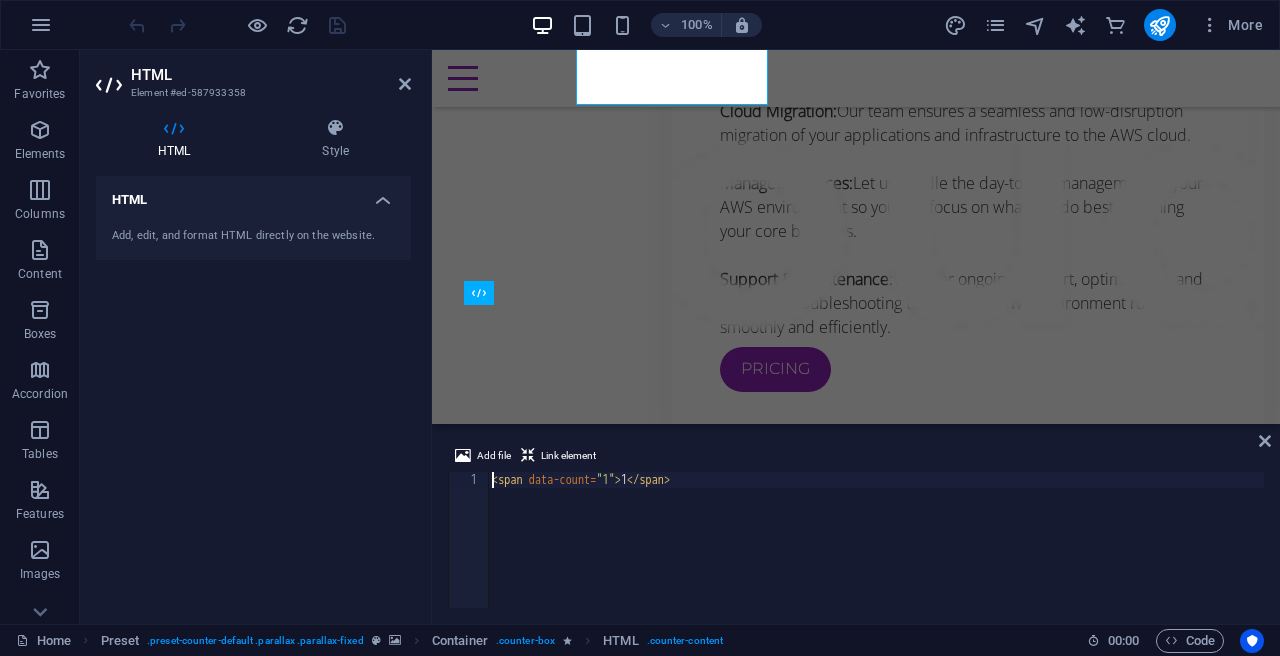 scroll, scrollTop: 4833, scrollLeft: 0, axis: vertical 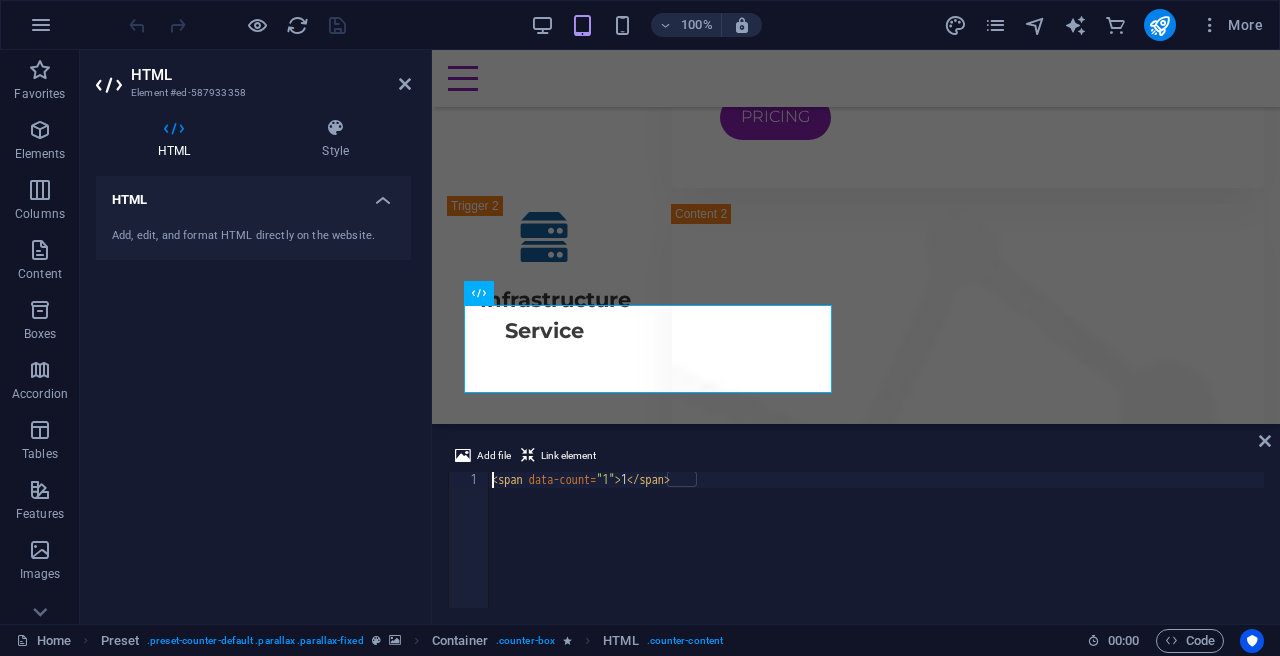 click on "< span   data-count = "1" > 1 </ span >" at bounding box center (876, 556) 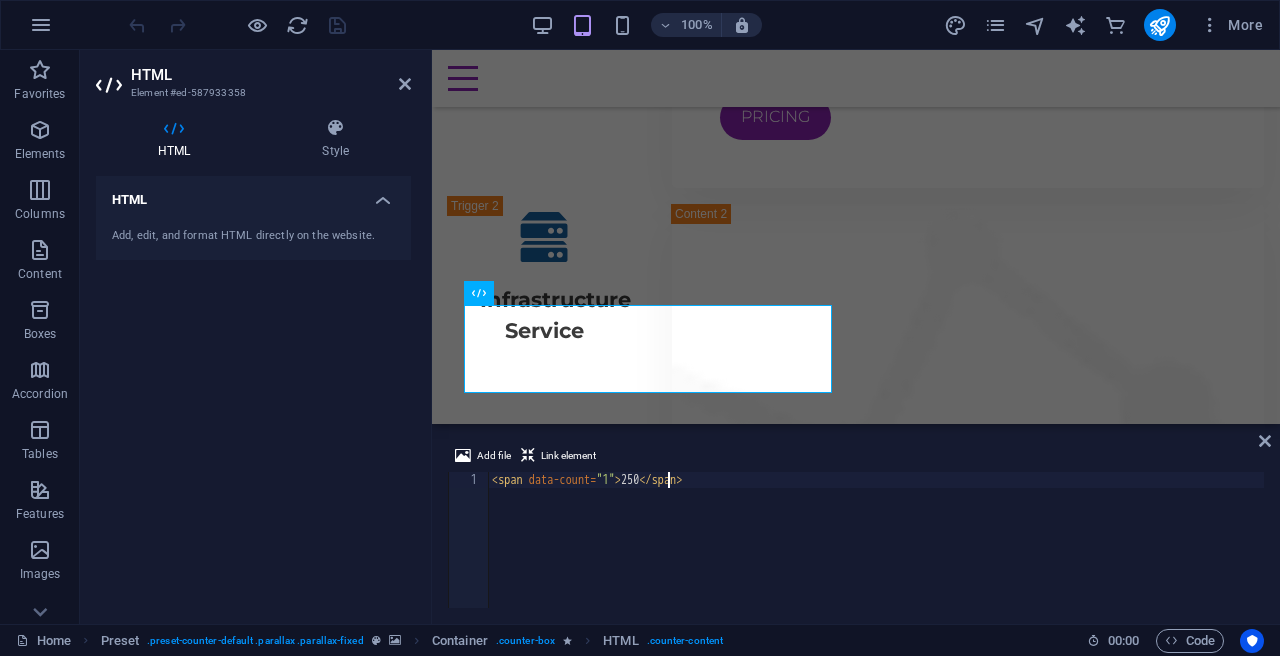 scroll, scrollTop: 0, scrollLeft: 15, axis: horizontal 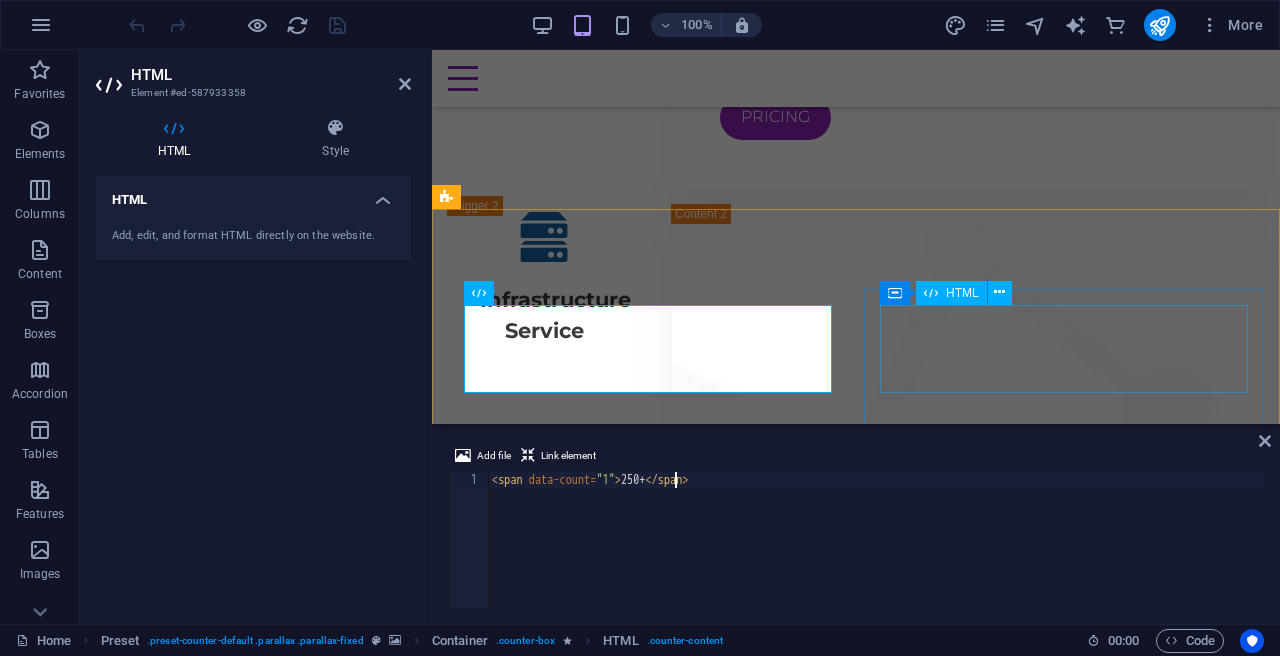type on "<span data-count="1">250+</span>" 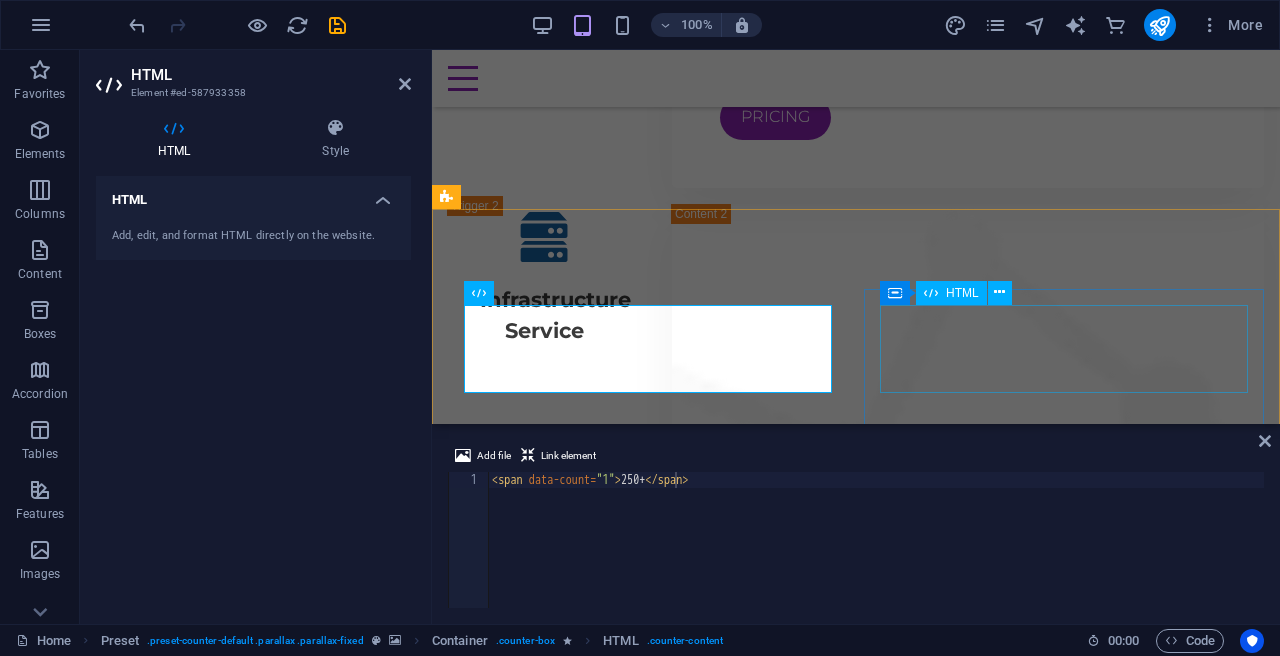 click on "1" at bounding box center [856, 2867] 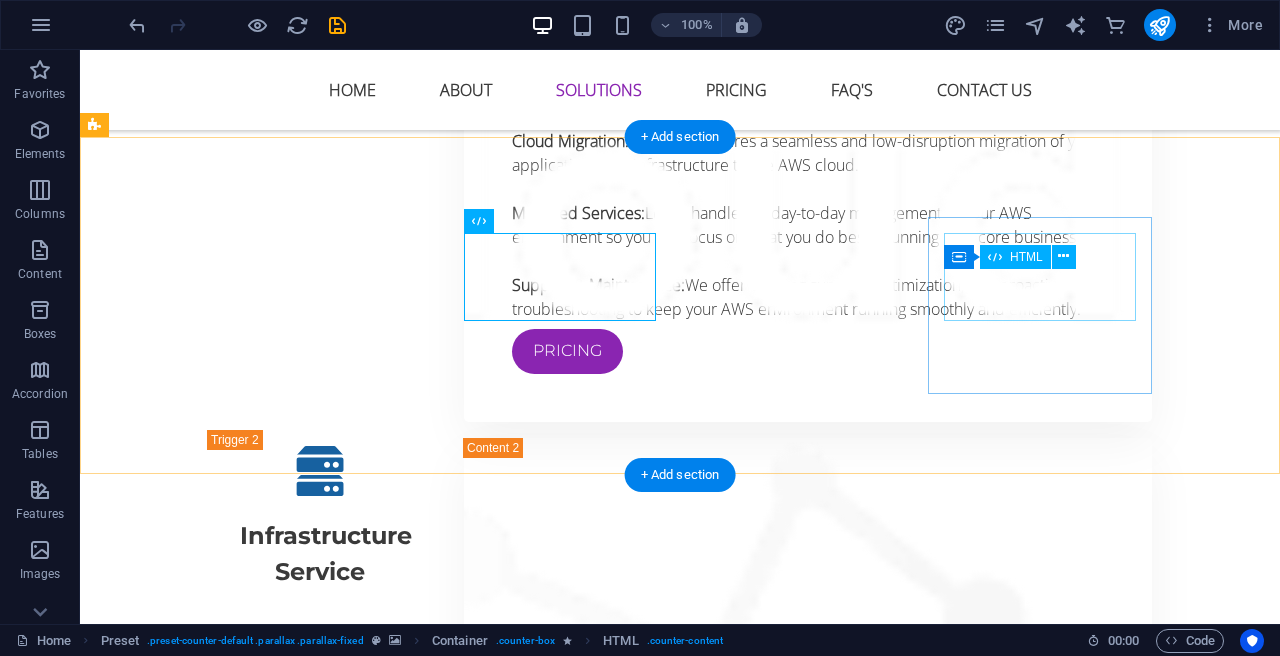 scroll, scrollTop: 4581, scrollLeft: 0, axis: vertical 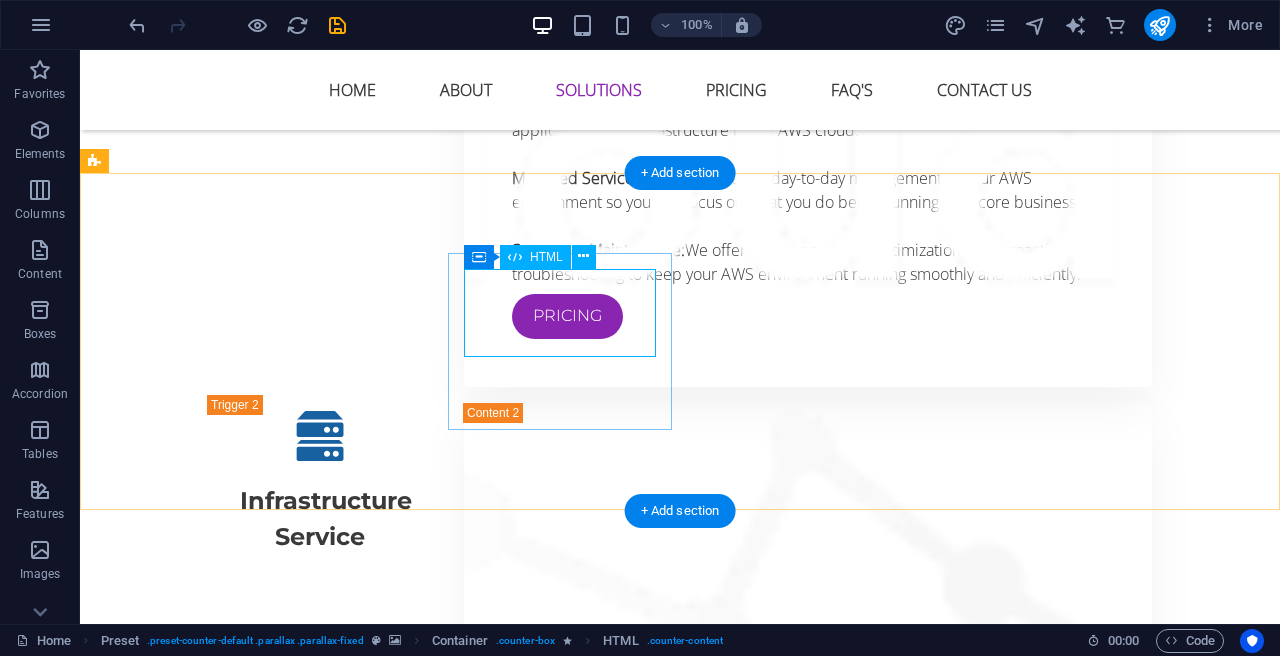 click on "1" at bounding box center (568, 2849) 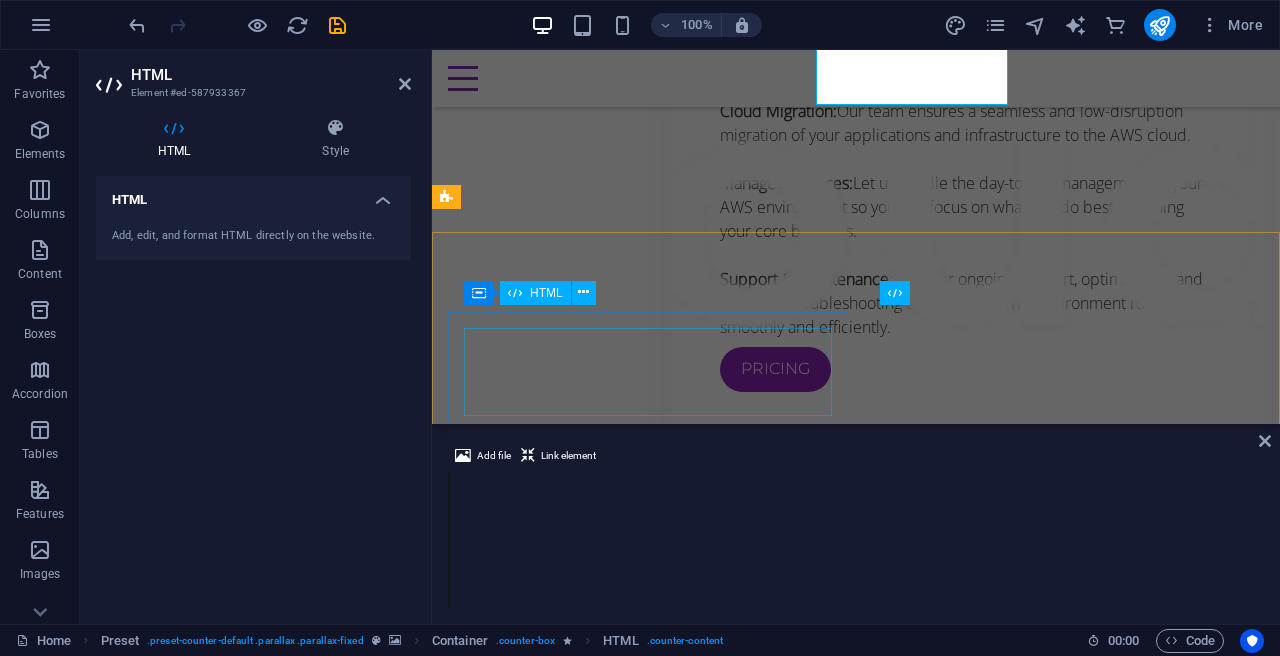scroll, scrollTop: 4833, scrollLeft: 0, axis: vertical 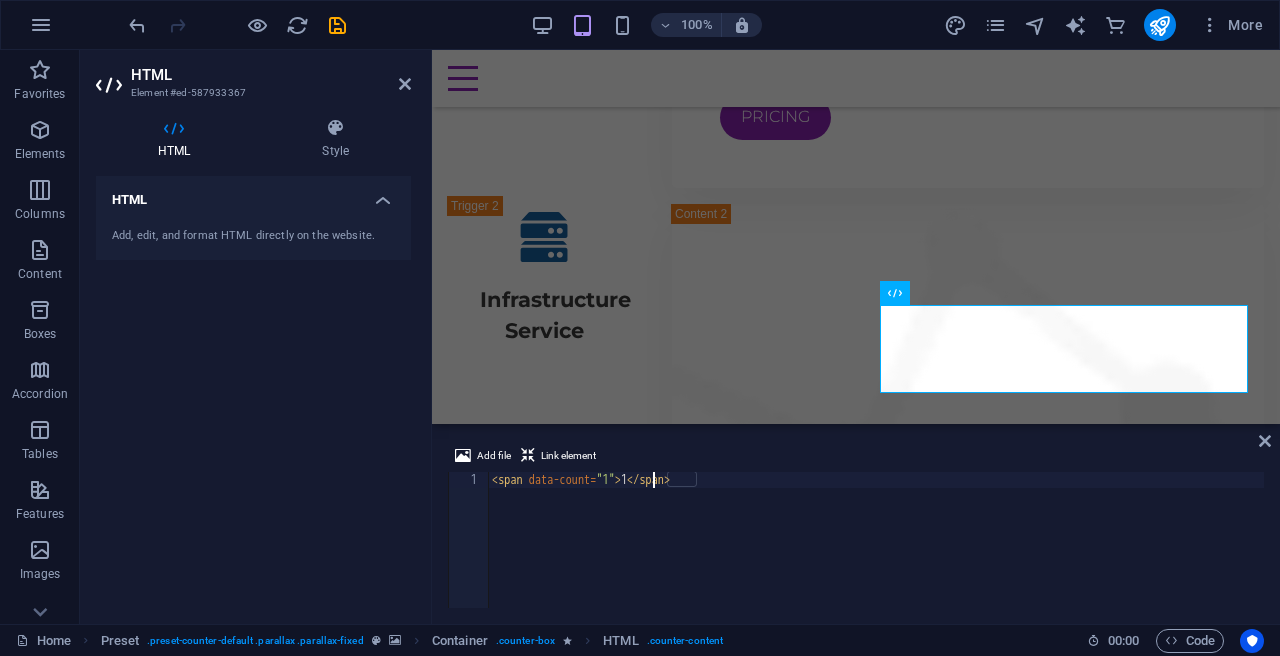 drag, startPoint x: 653, startPoint y: 480, endPoint x: 654, endPoint y: 496, distance: 16.03122 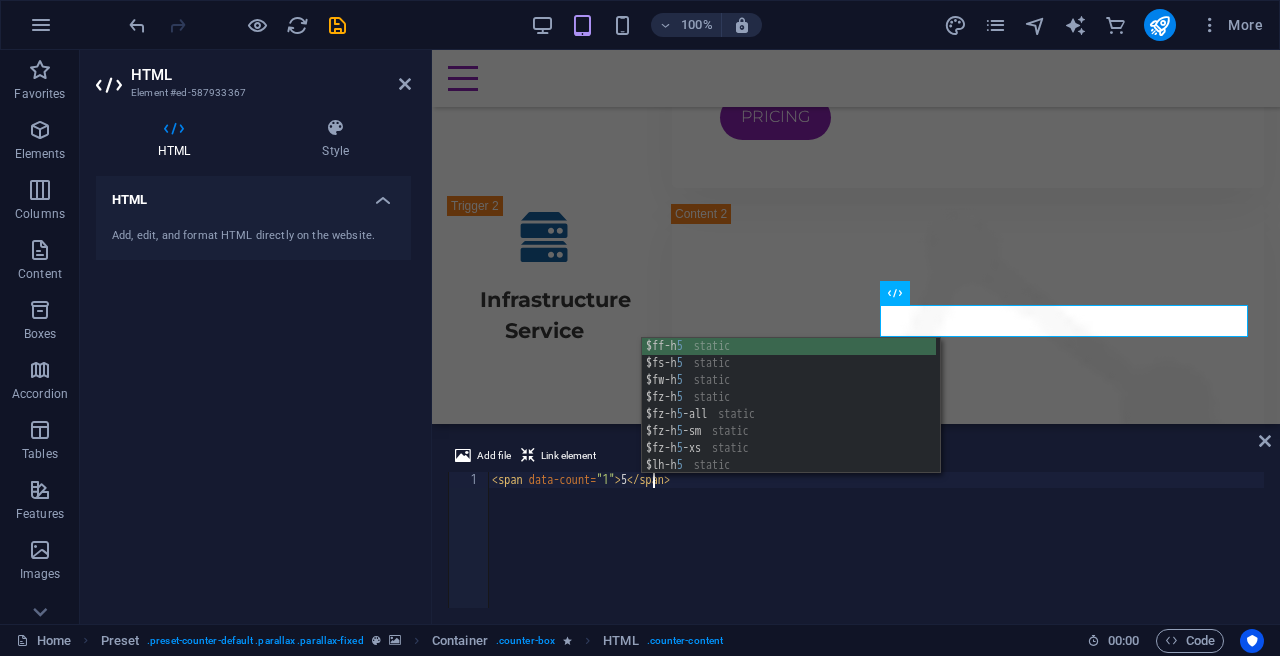 scroll, scrollTop: 0, scrollLeft: 13, axis: horizontal 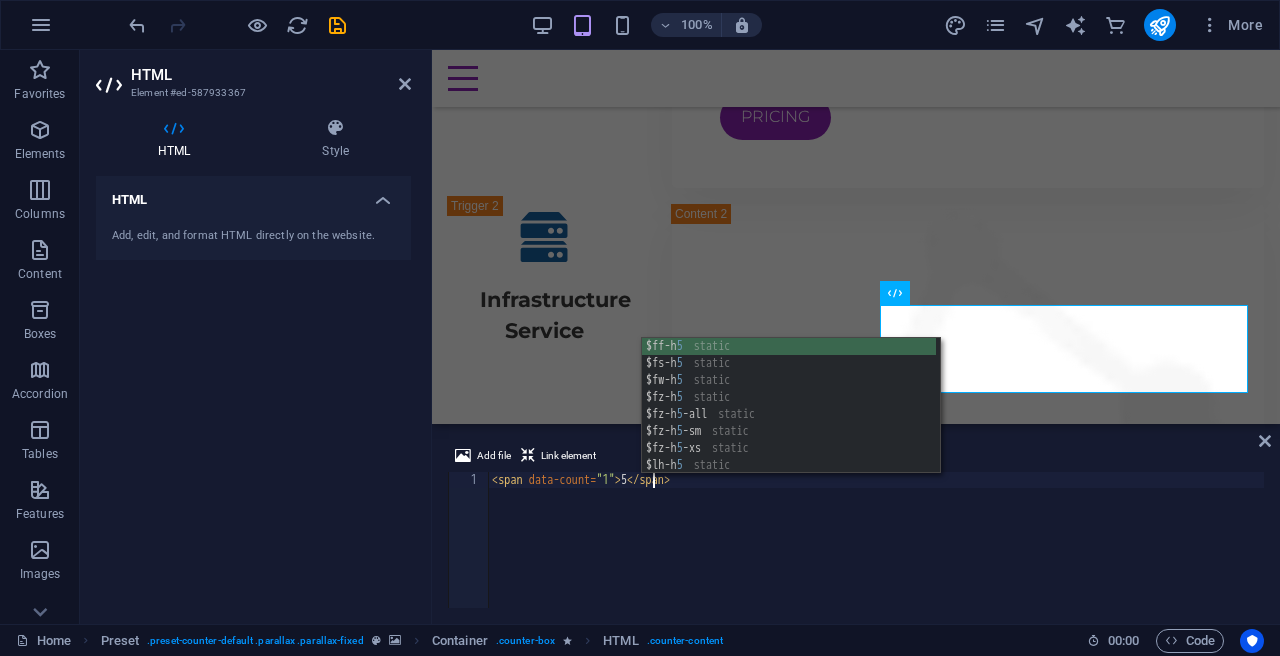 type on "<span data-count="1">5</span>" 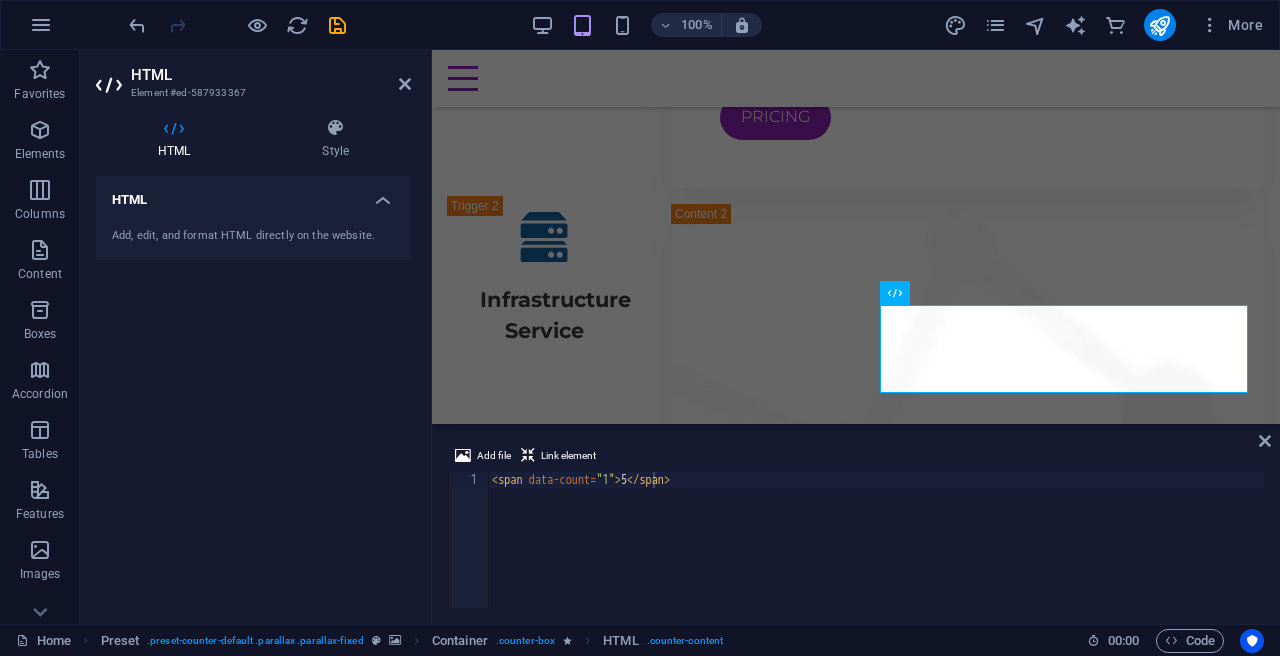 click at bounding box center [856, 2762] 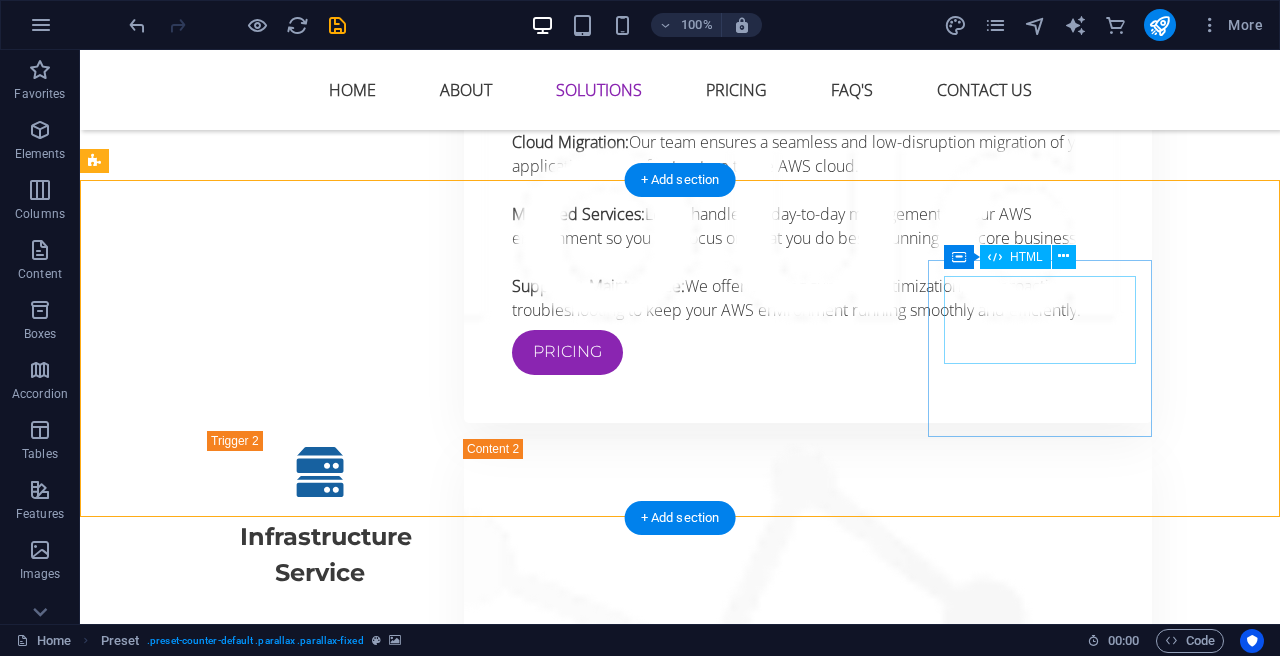 scroll, scrollTop: 4581, scrollLeft: 0, axis: vertical 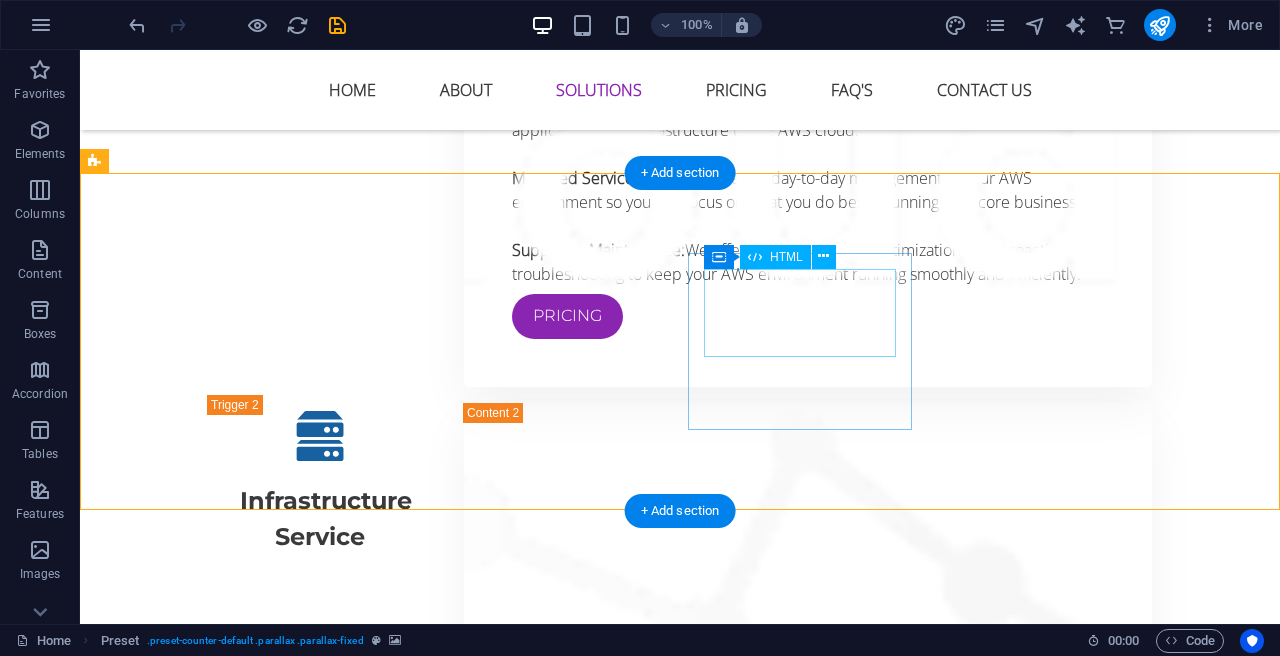 click on "5" at bounding box center (568, 3006) 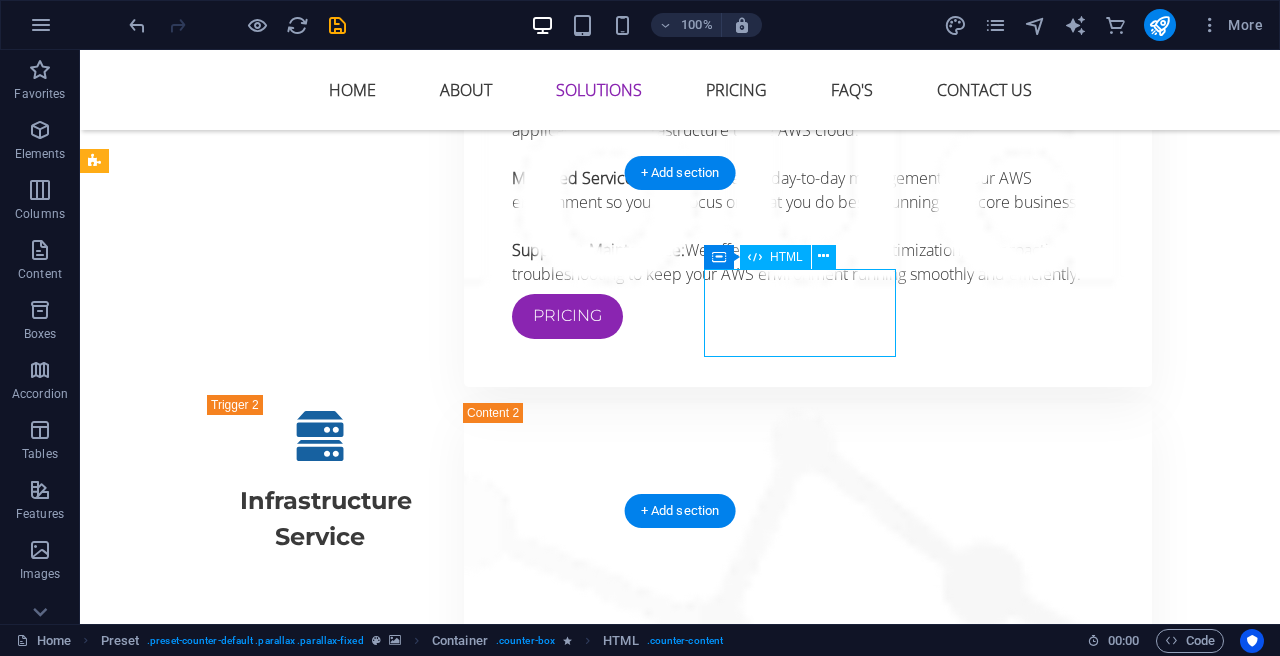 click on "5" at bounding box center [568, 3006] 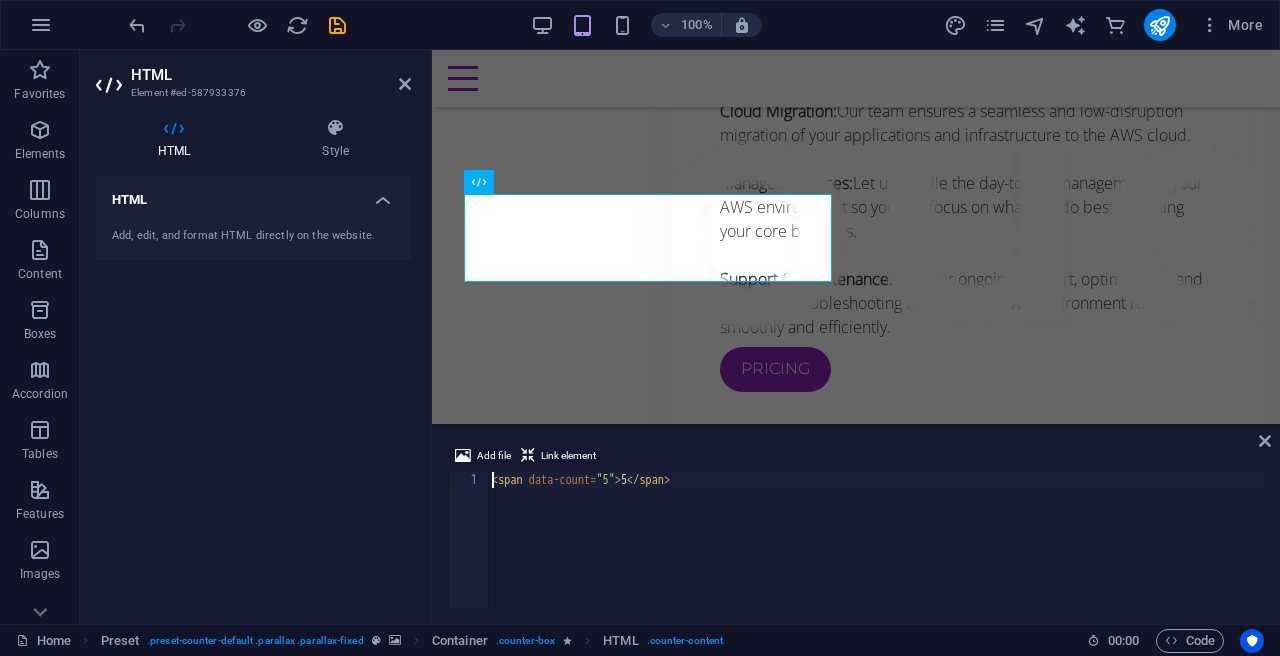 scroll, scrollTop: 5104, scrollLeft: 0, axis: vertical 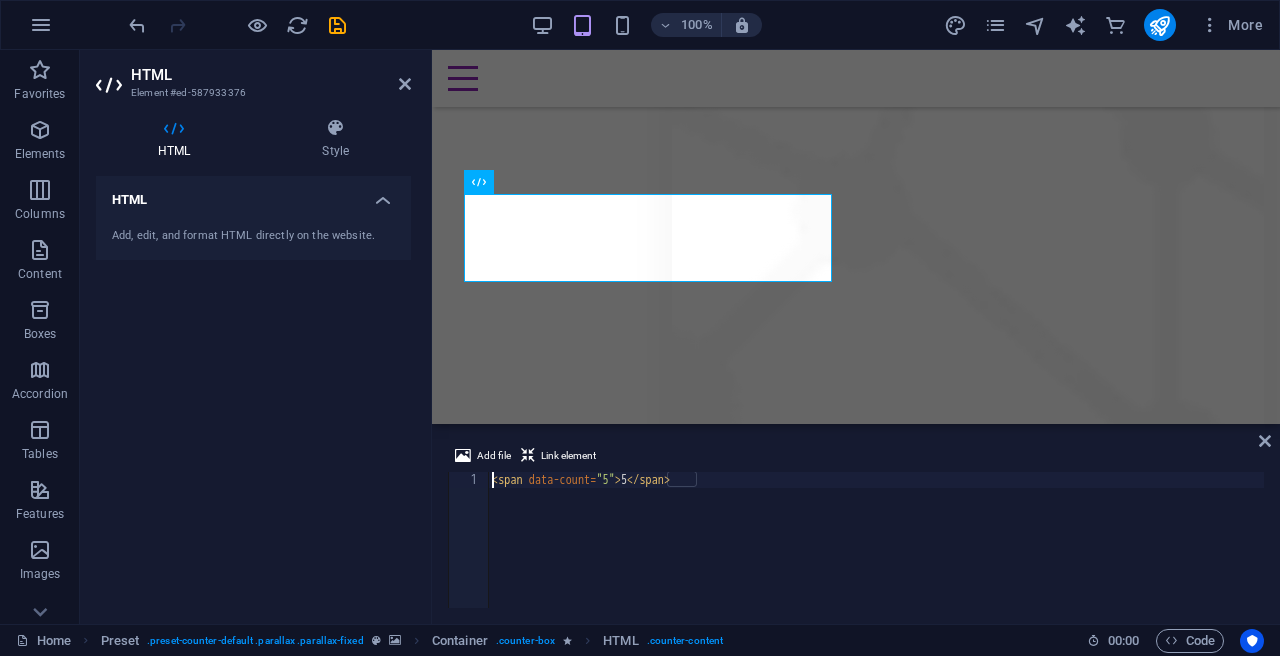 click on "< span   data-count = "5" > 5 </ span >" at bounding box center (876, 556) 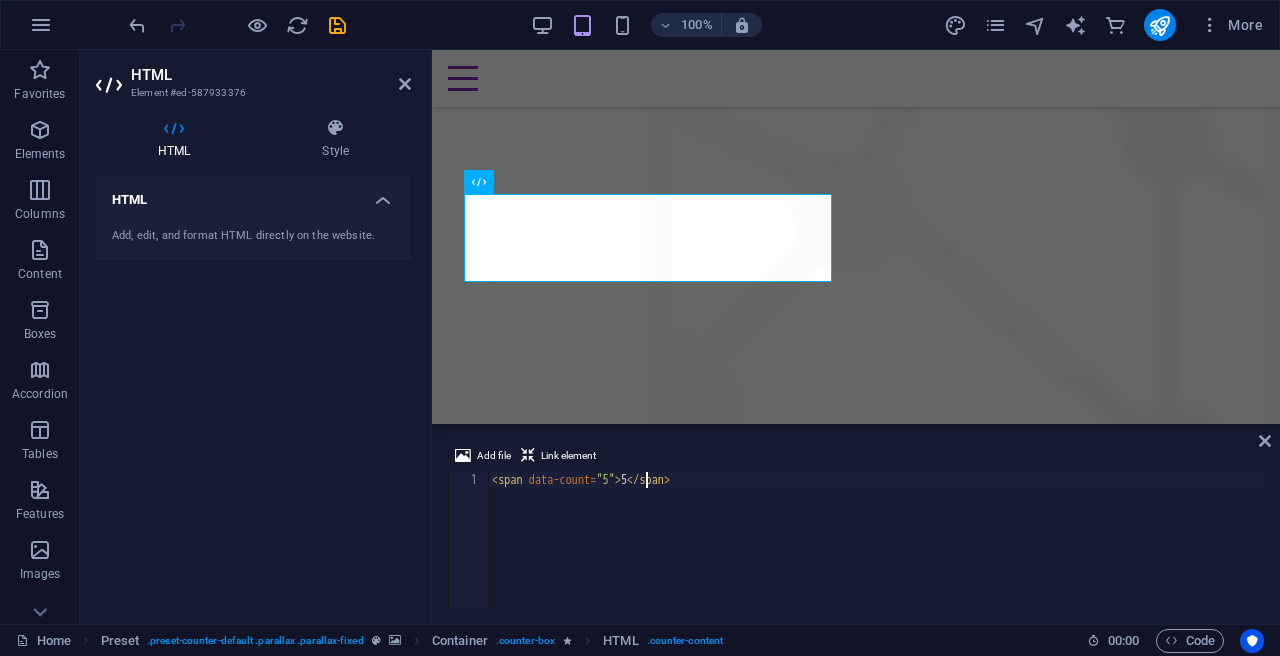 scroll, scrollTop: 0, scrollLeft: 13, axis: horizontal 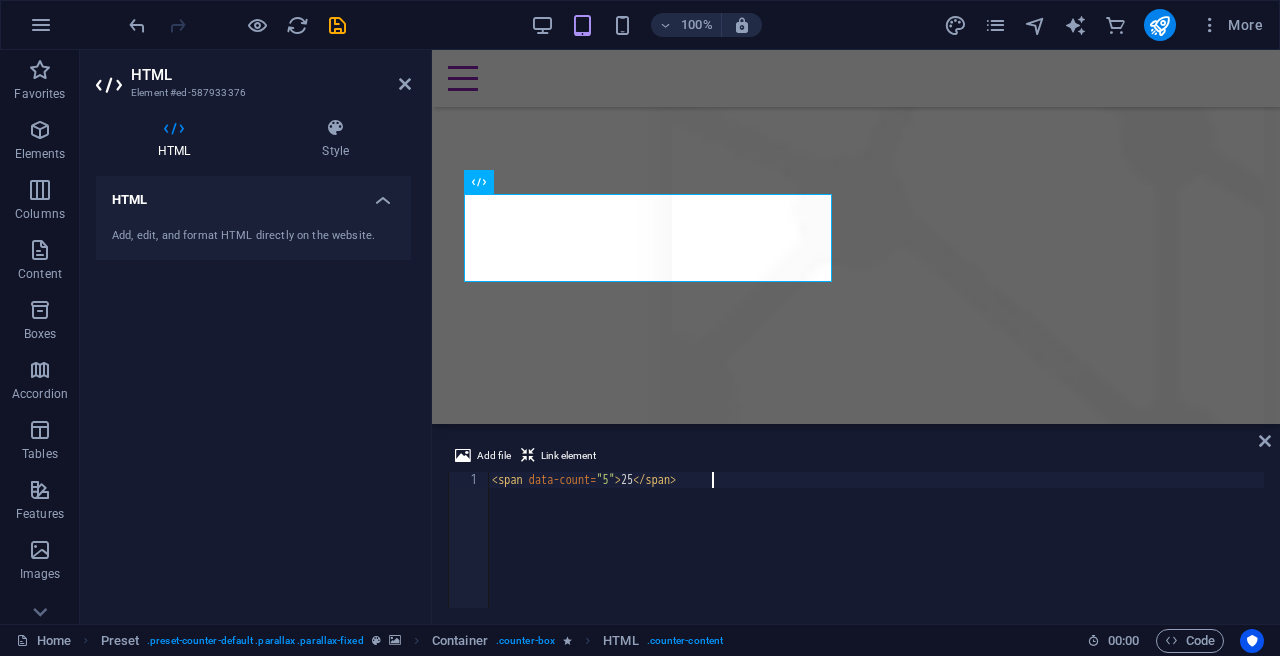 click on "< span   data-count = "5" > 25 </ span >" at bounding box center (876, 556) 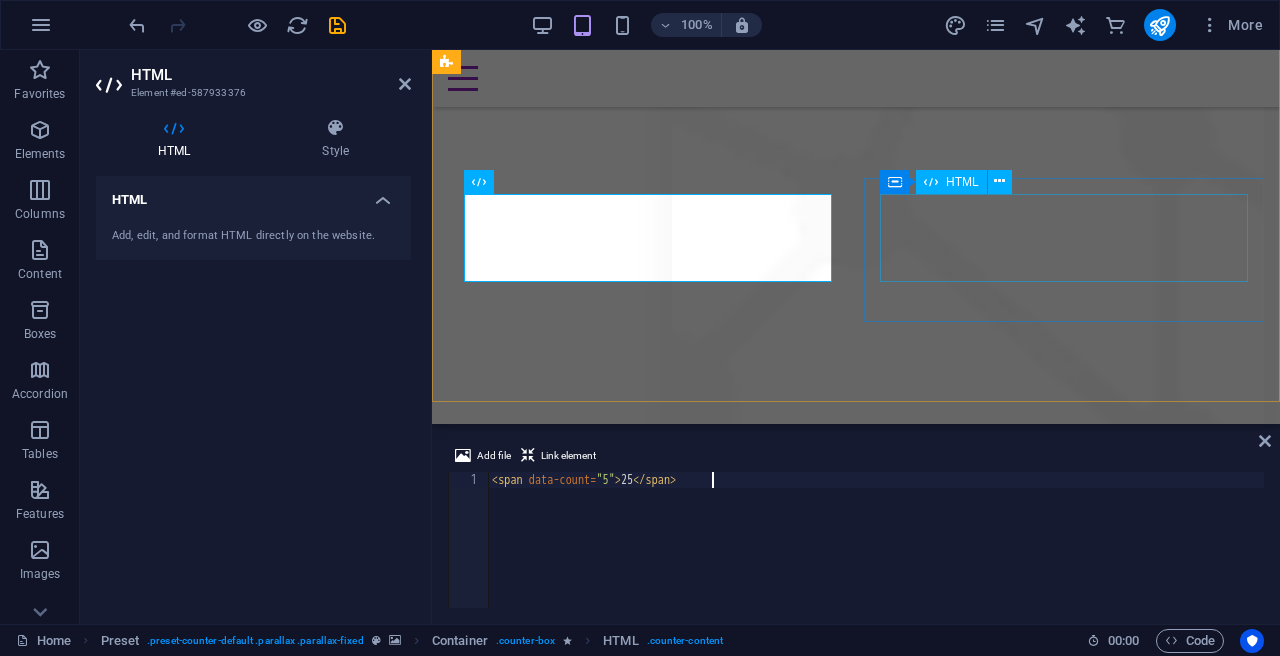 type on "<span data-count="5">25</span>" 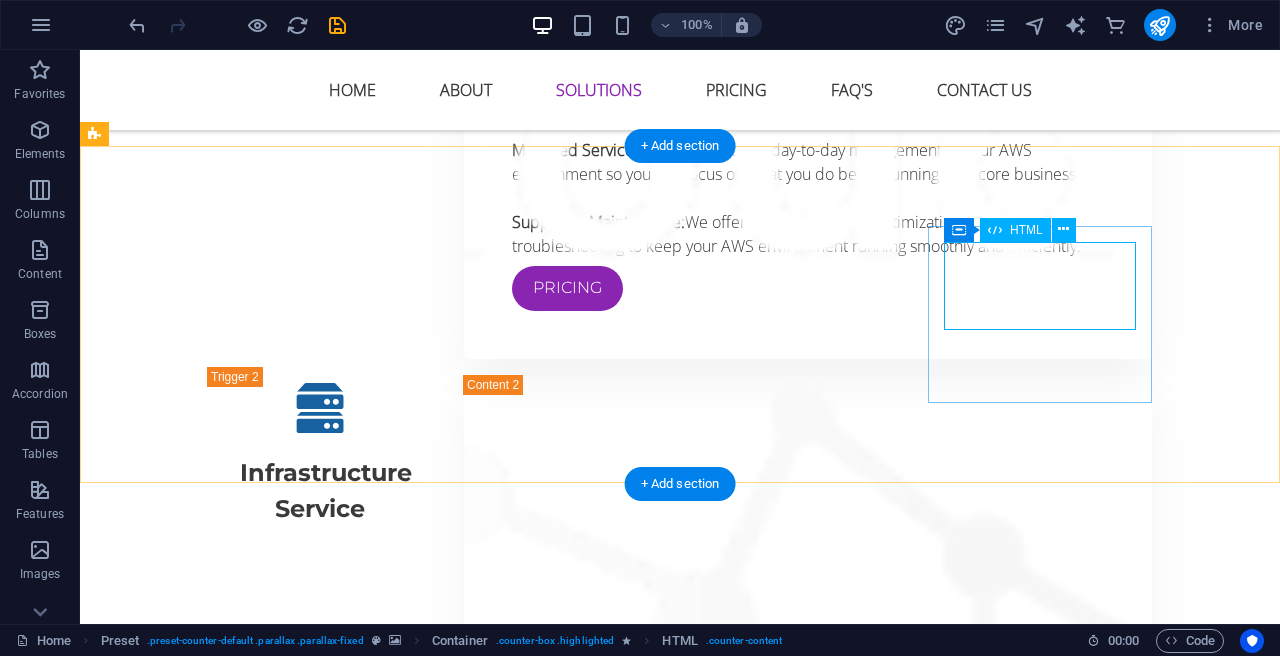 scroll, scrollTop: 4608, scrollLeft: 0, axis: vertical 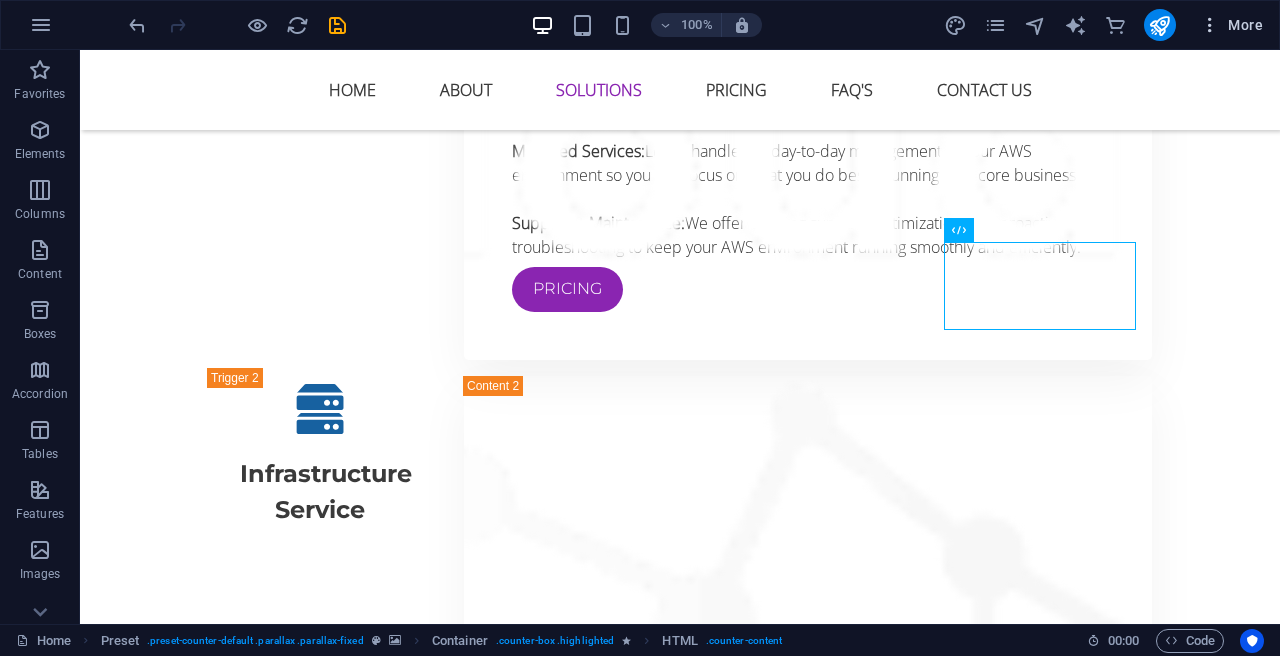 click on "More" at bounding box center (1231, 25) 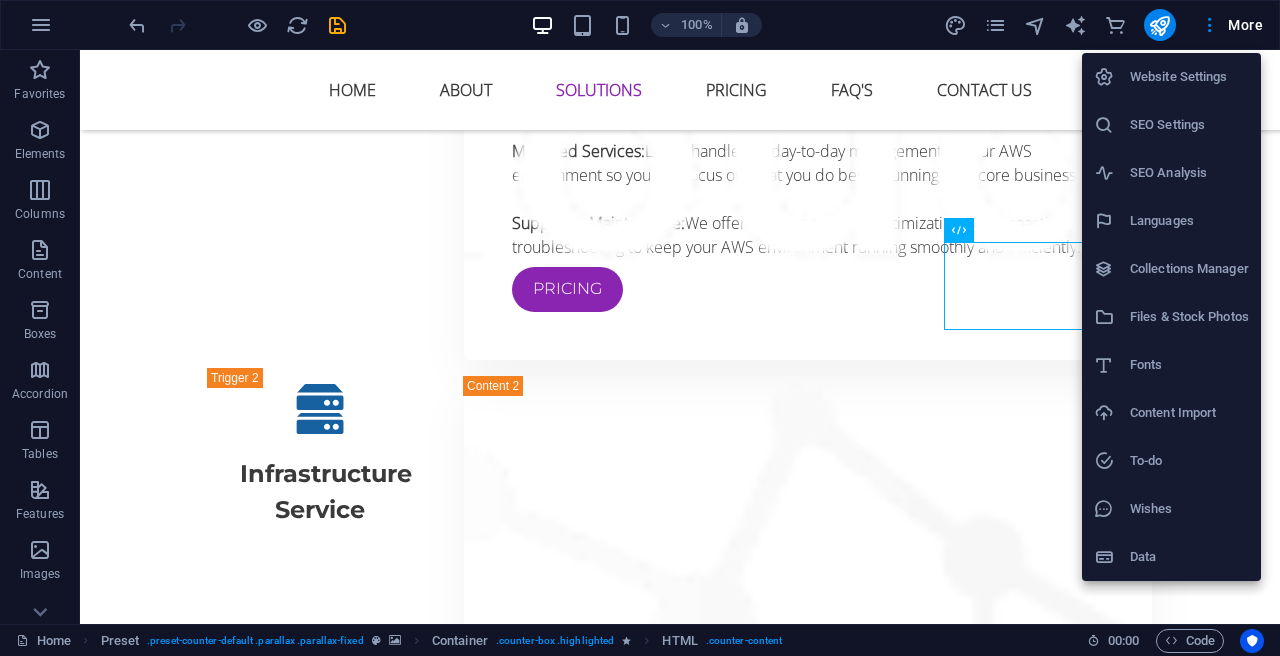 click at bounding box center [640, 328] 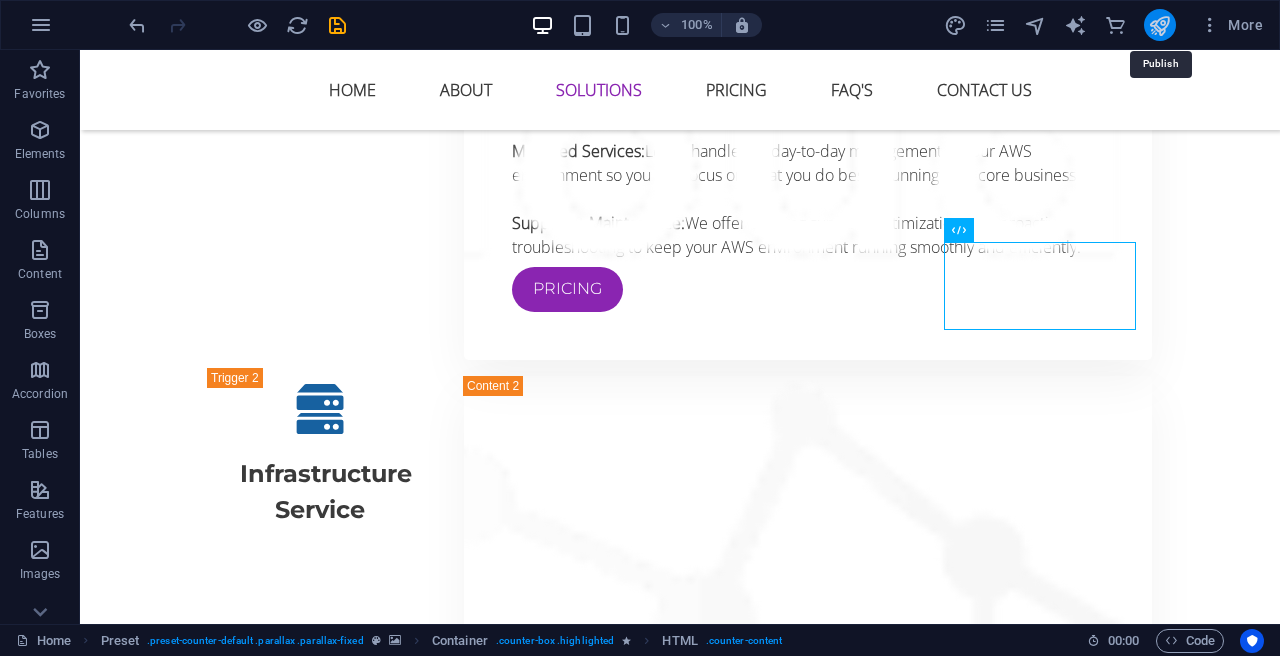 click at bounding box center [1159, 25] 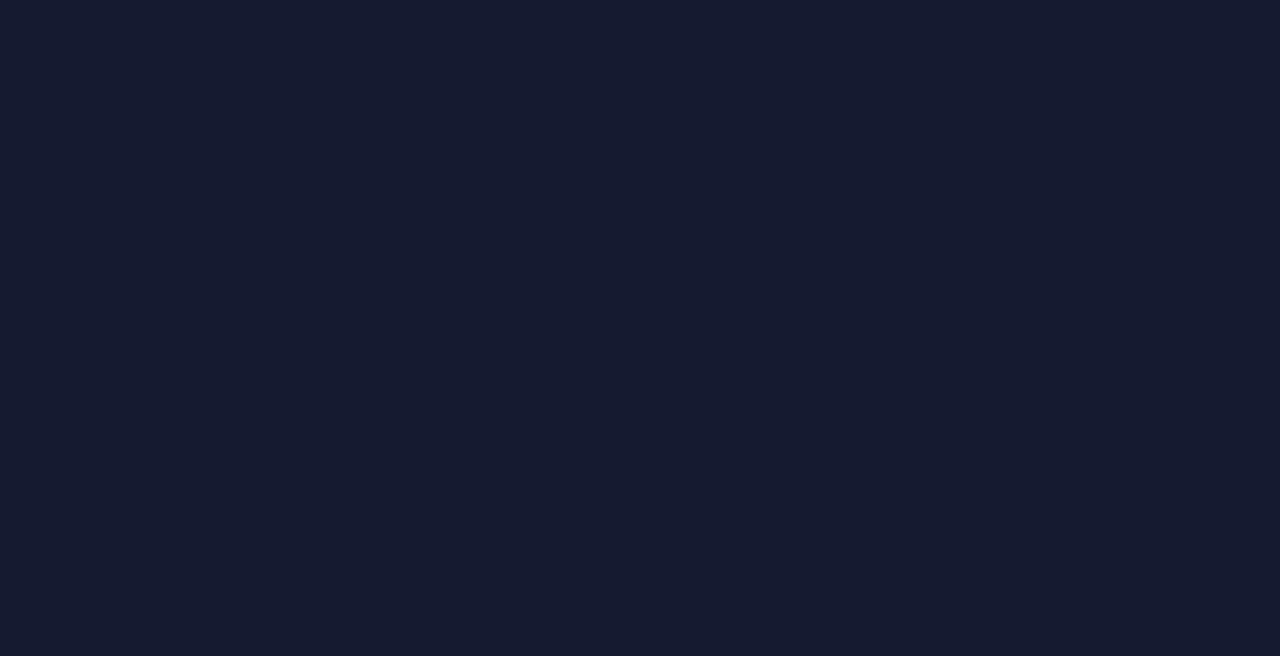 scroll, scrollTop: 0, scrollLeft: 0, axis: both 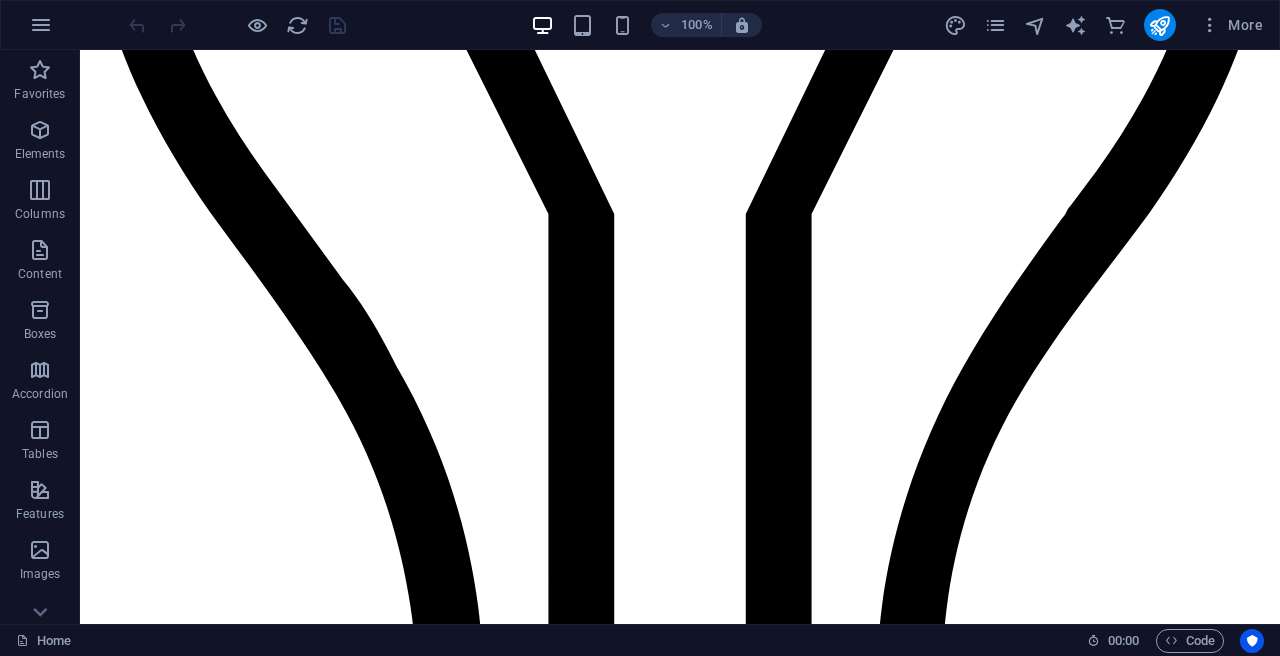 click on "1" at bounding box center (680, 8524) 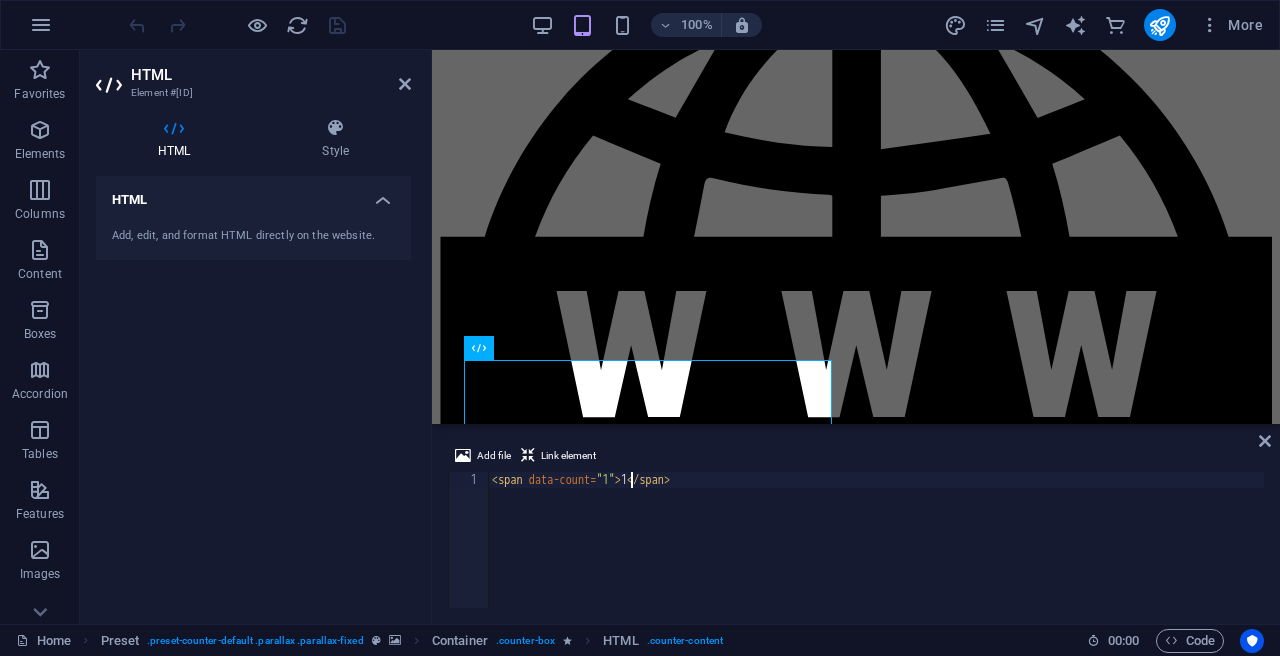 drag, startPoint x: 631, startPoint y: 484, endPoint x: 641, endPoint y: 514, distance: 31.622776 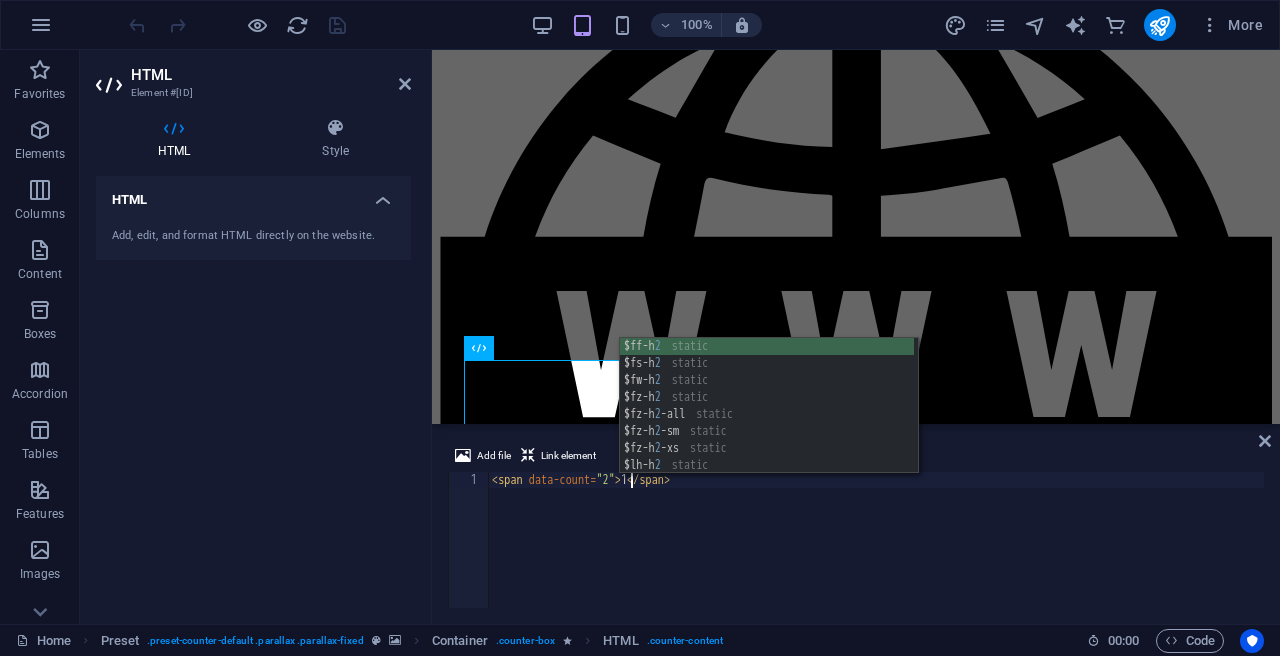 scroll, scrollTop: 0, scrollLeft: 12, axis: horizontal 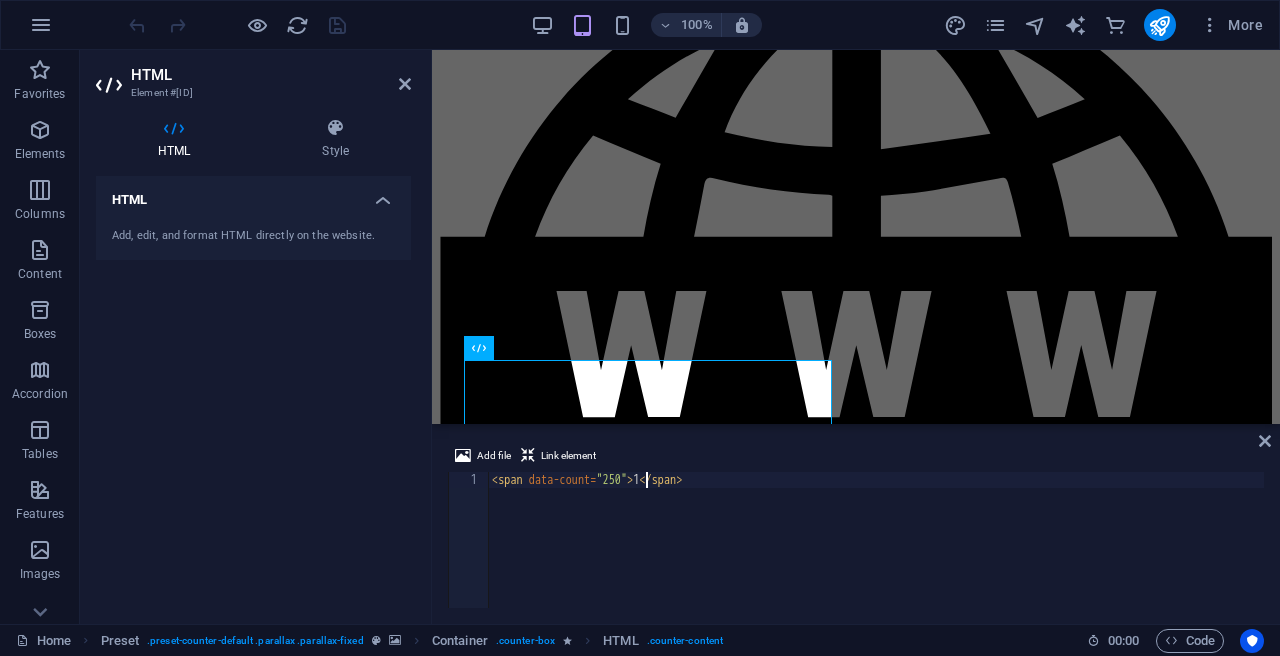 click on "< span   data-count = "250" > 1 </ span >" at bounding box center (876, 556) 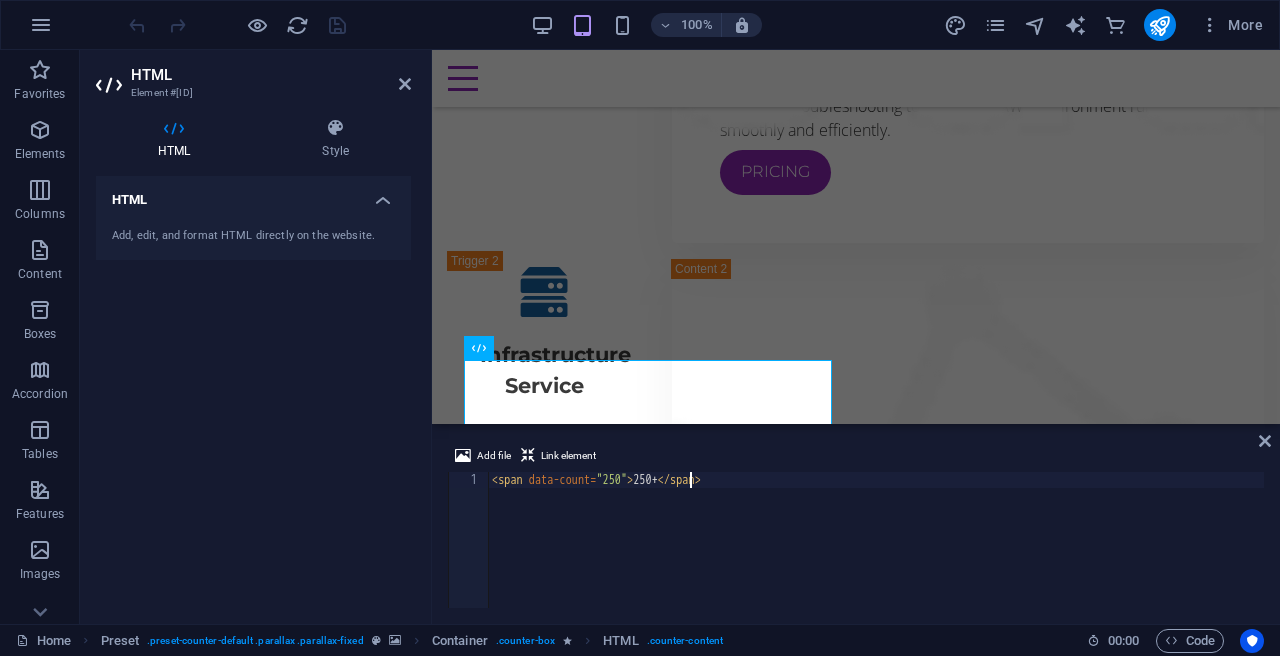 scroll, scrollTop: 0, scrollLeft: 16, axis: horizontal 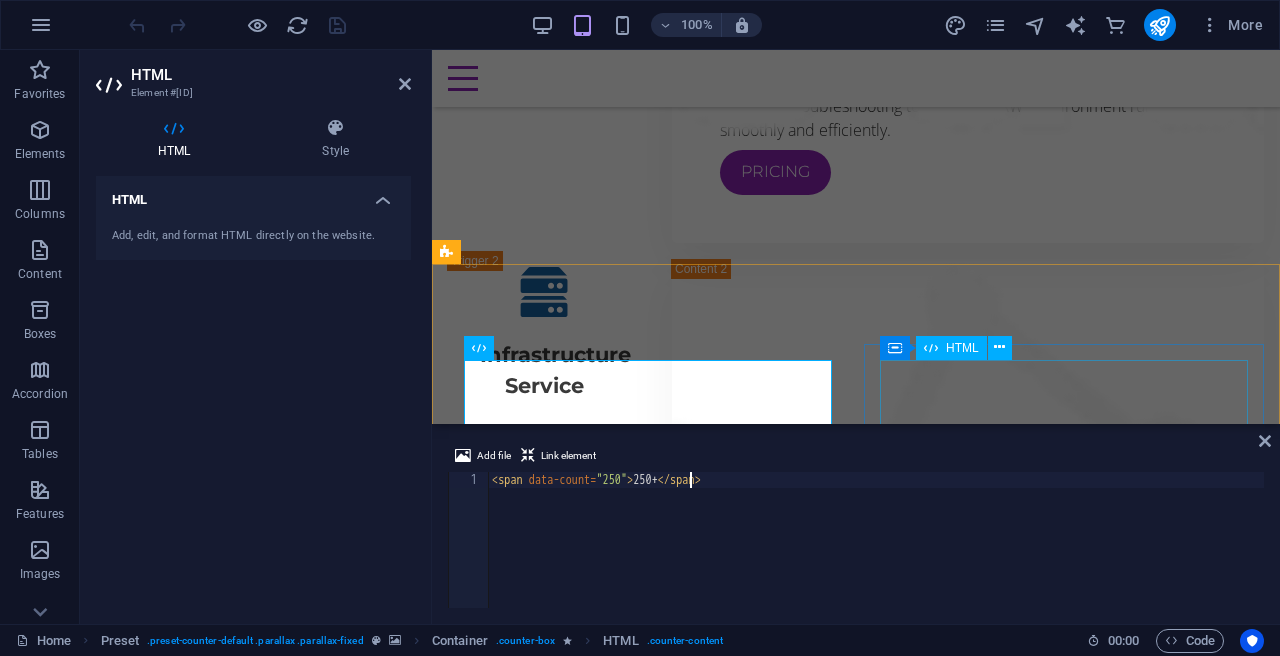 type on "<span data-count="250">250+</span>" 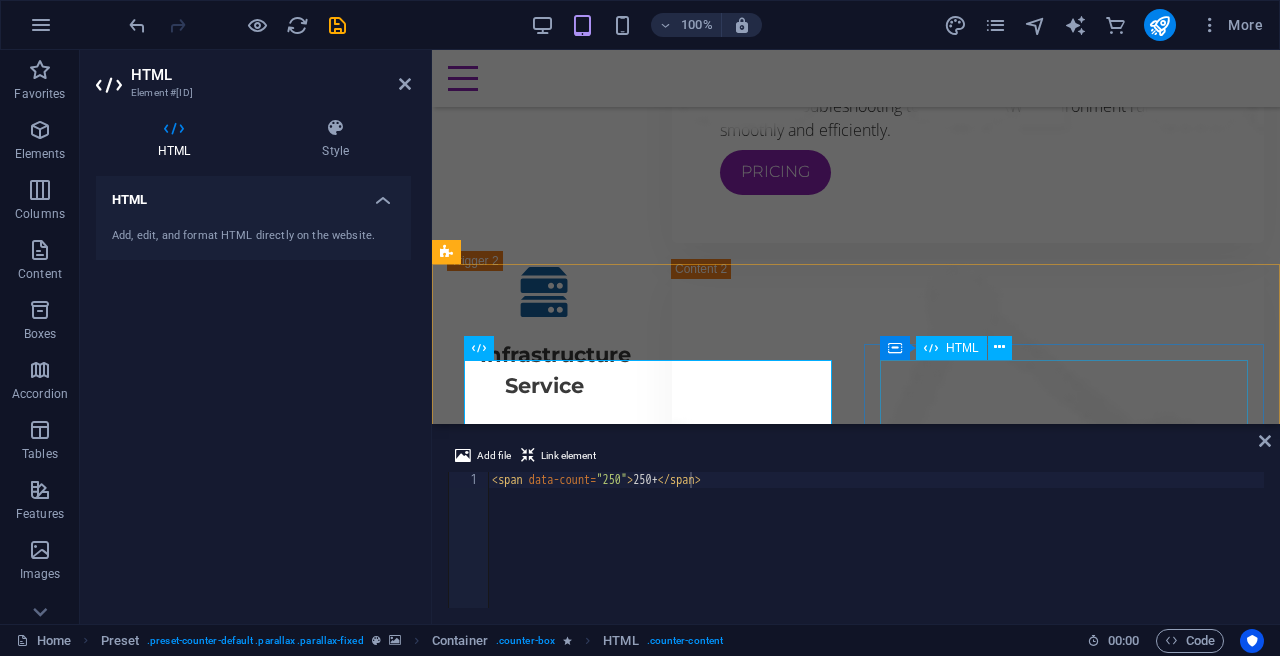 click on "1" at bounding box center [856, 2922] 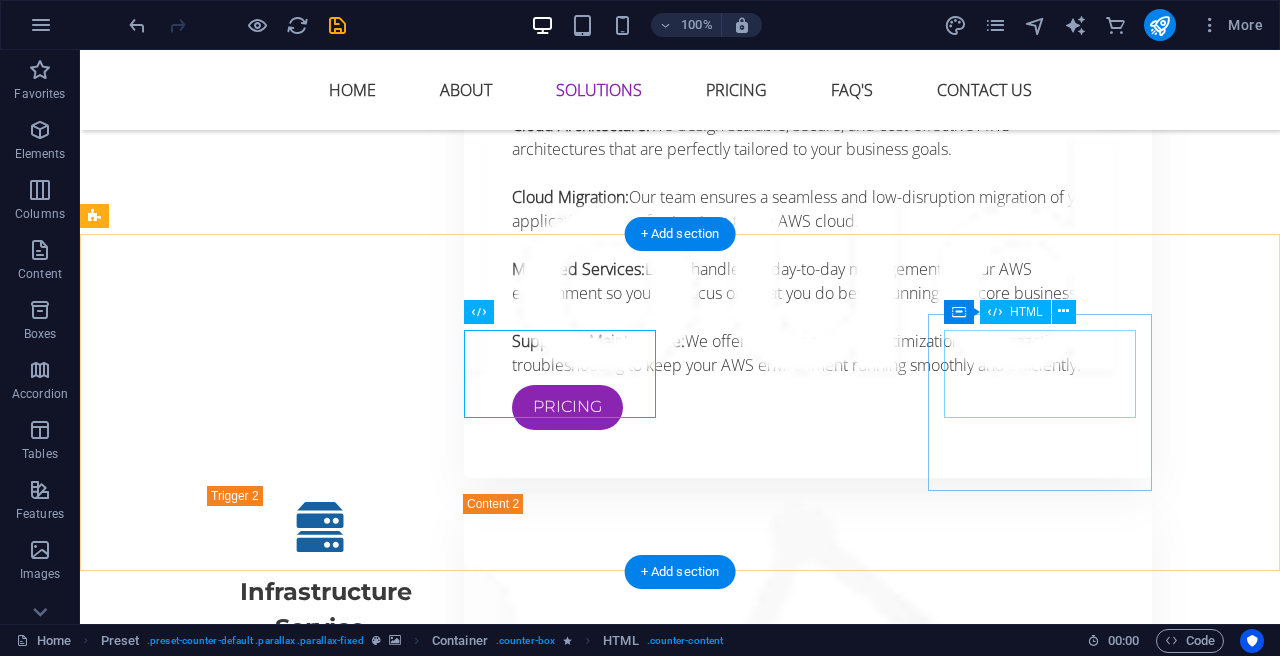 scroll, scrollTop: 4526, scrollLeft: 0, axis: vertical 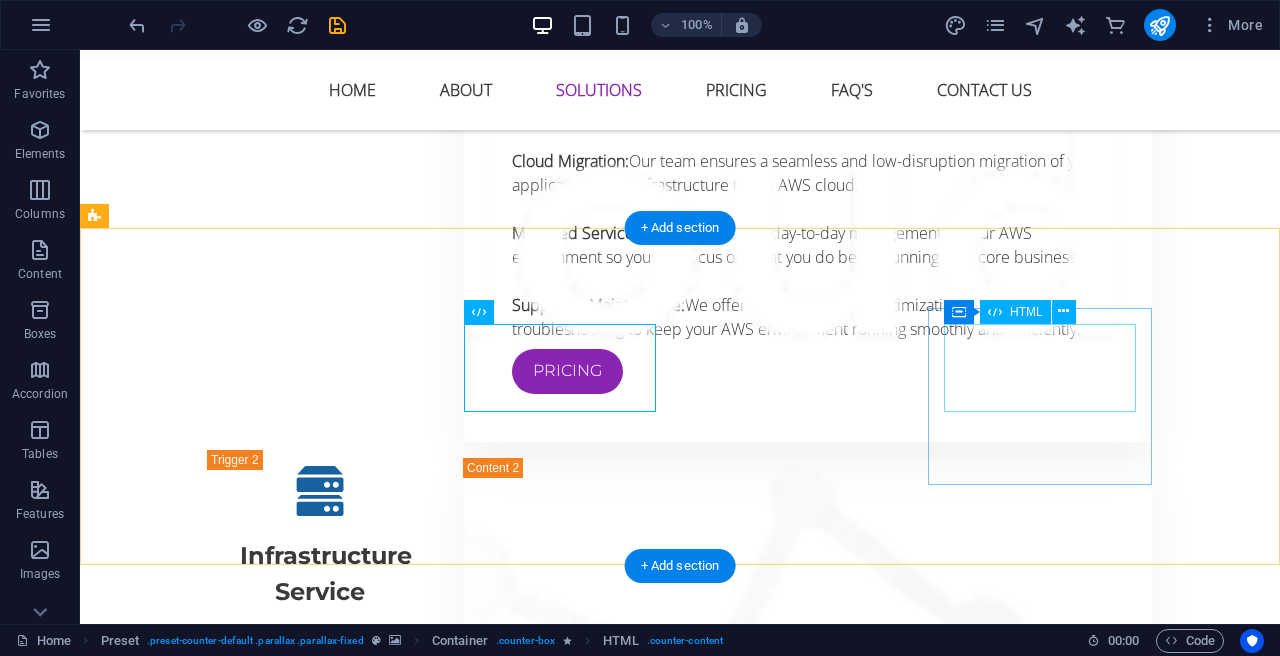 click on "10" at bounding box center (568, 3218) 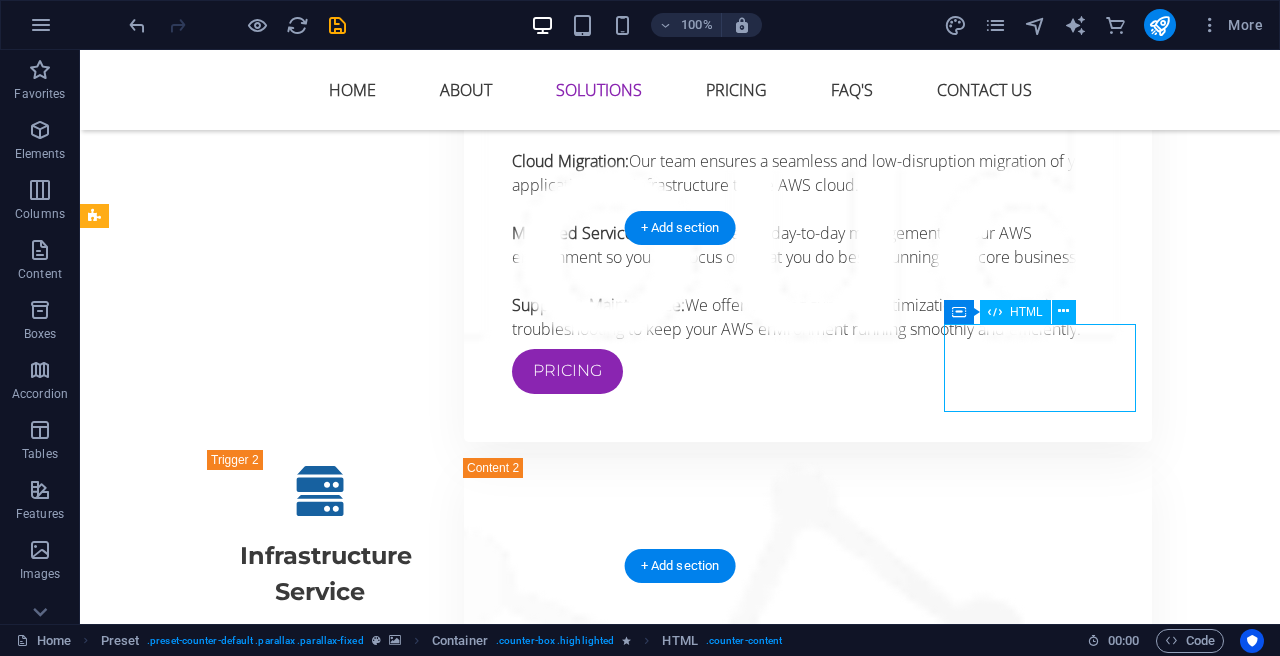 click on "10" at bounding box center [568, 3218] 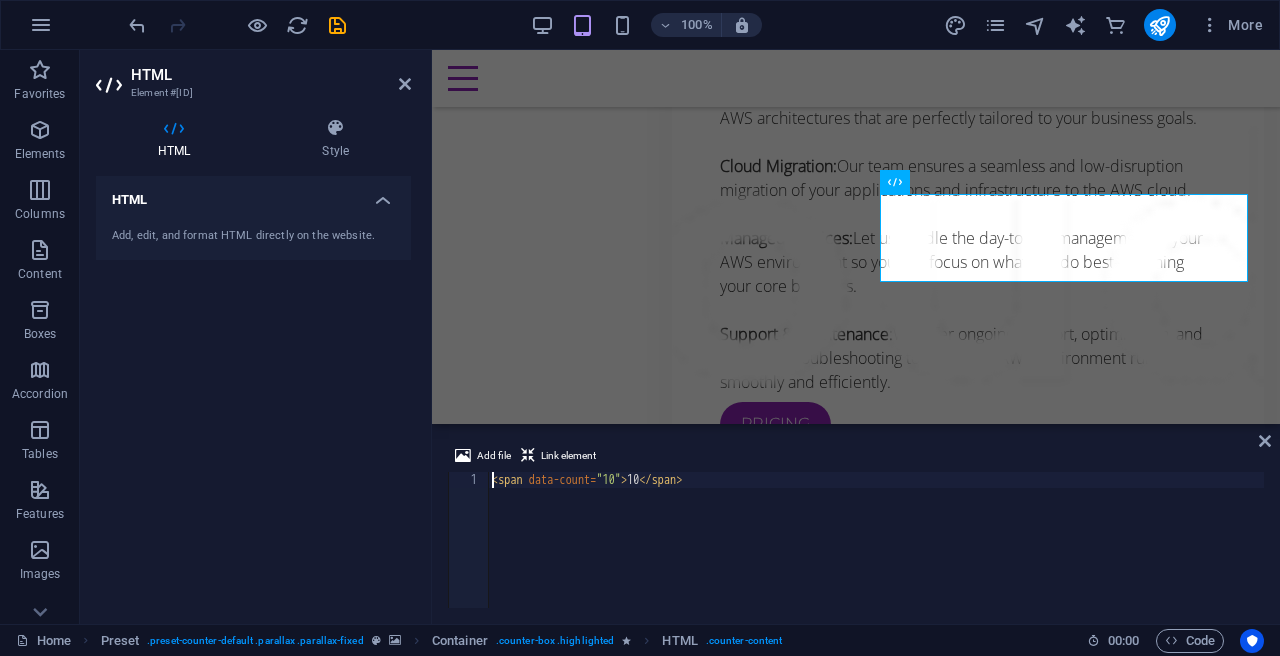 scroll, scrollTop: 5104, scrollLeft: 0, axis: vertical 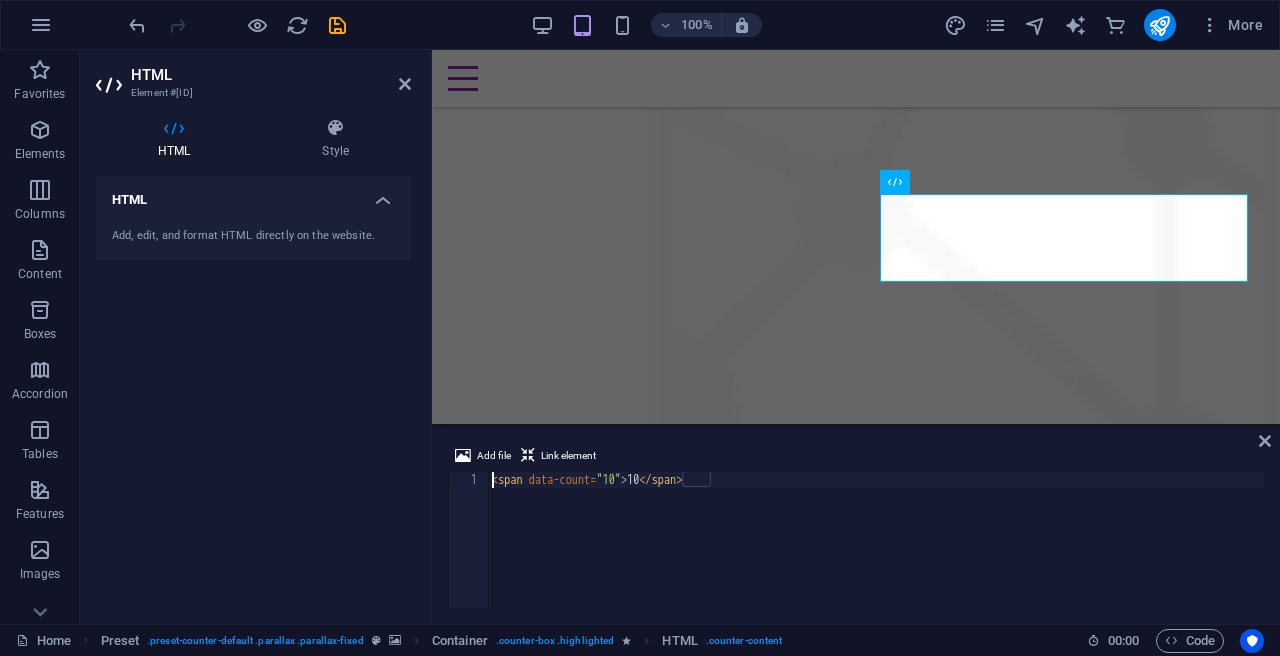 click on "< span   data-count = "10" > 10 </ span >" at bounding box center [876, 556] 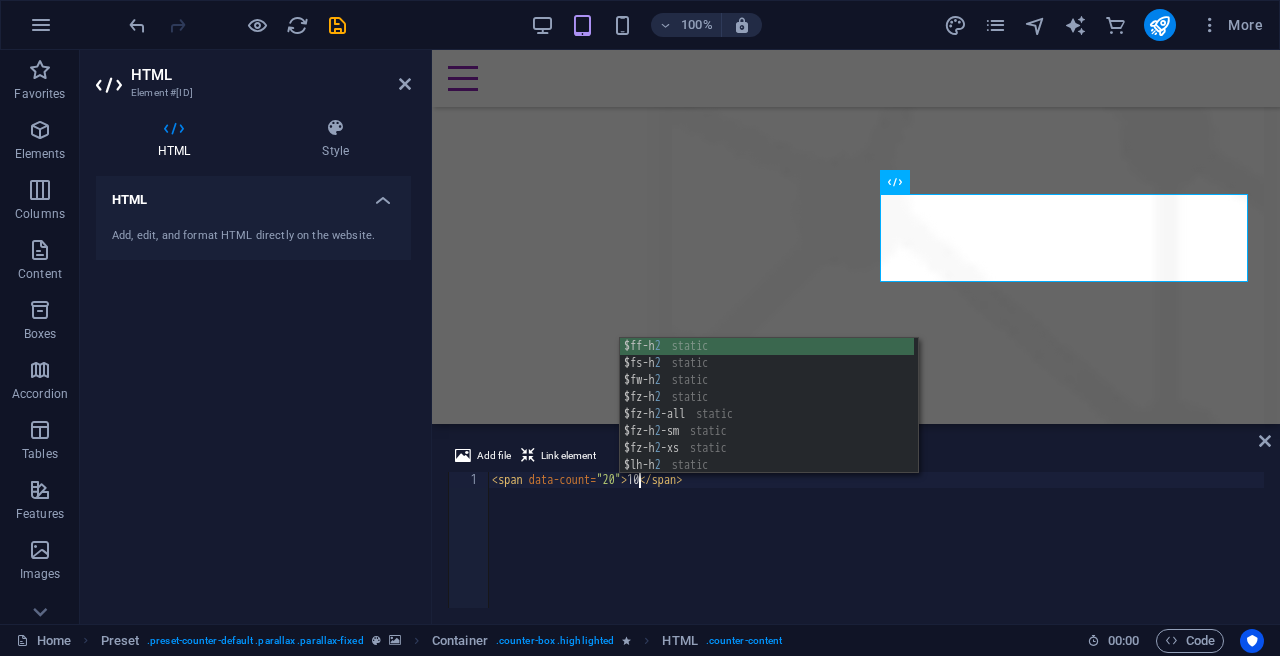 scroll, scrollTop: 0, scrollLeft: 12, axis: horizontal 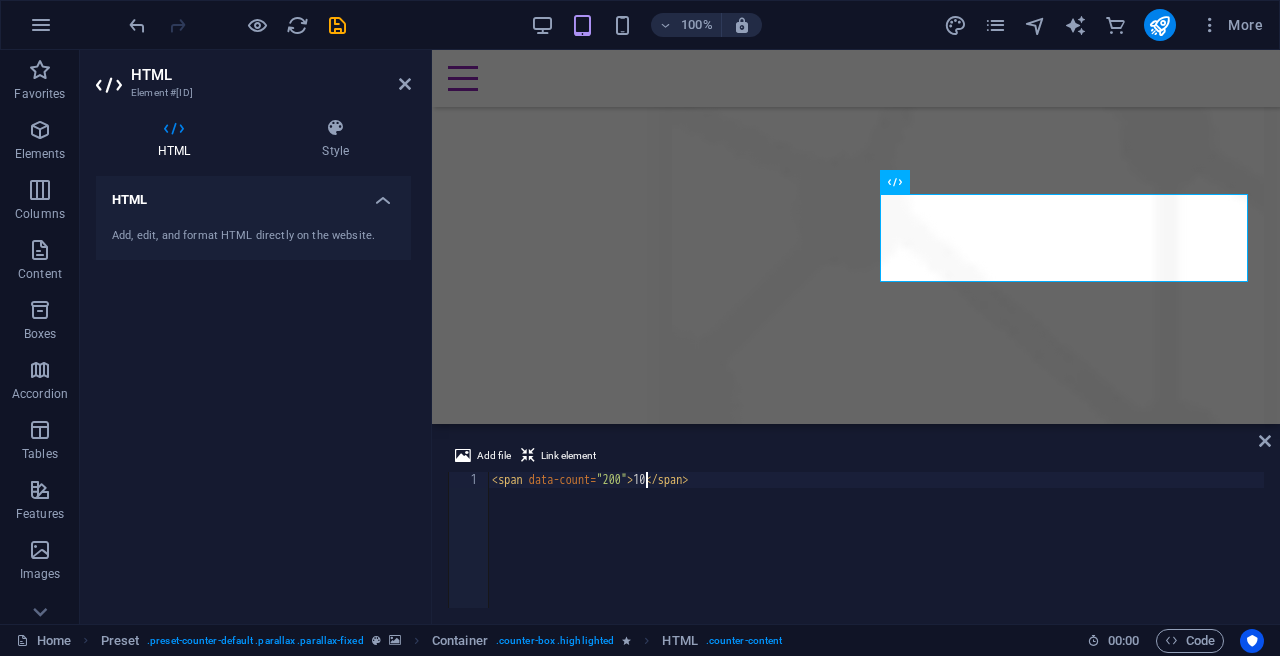 drag, startPoint x: 667, startPoint y: 482, endPoint x: 670, endPoint y: 505, distance: 23.194826 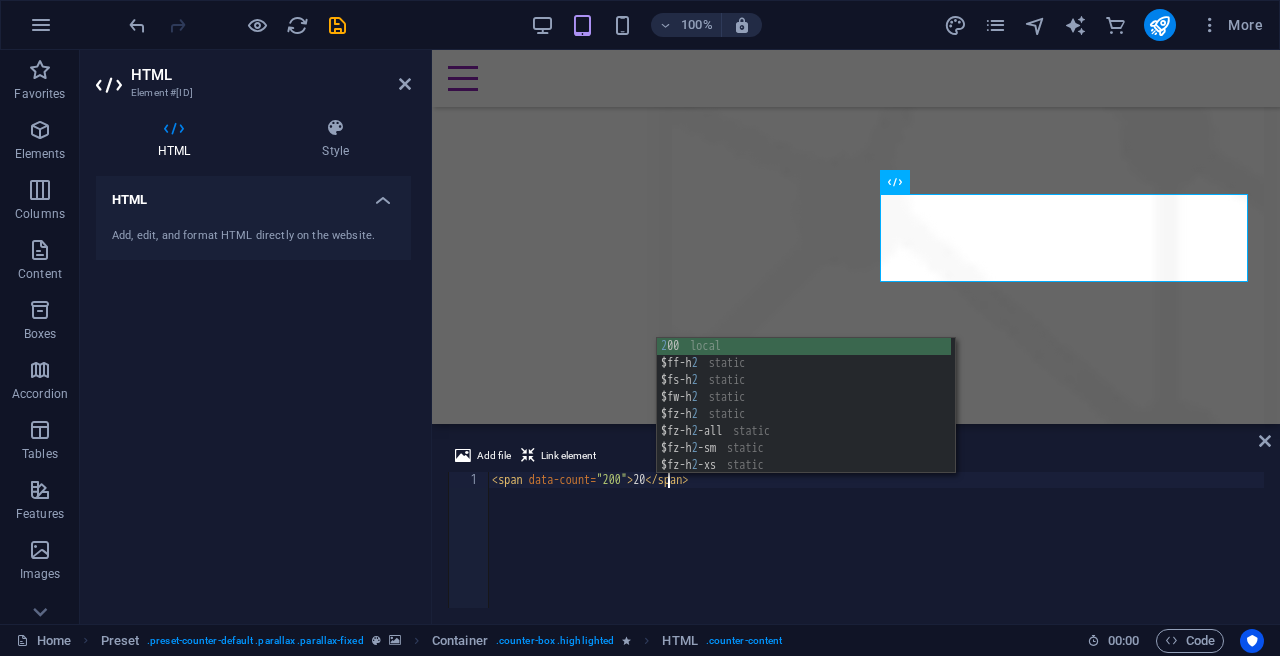 scroll, scrollTop: 0, scrollLeft: 15, axis: horizontal 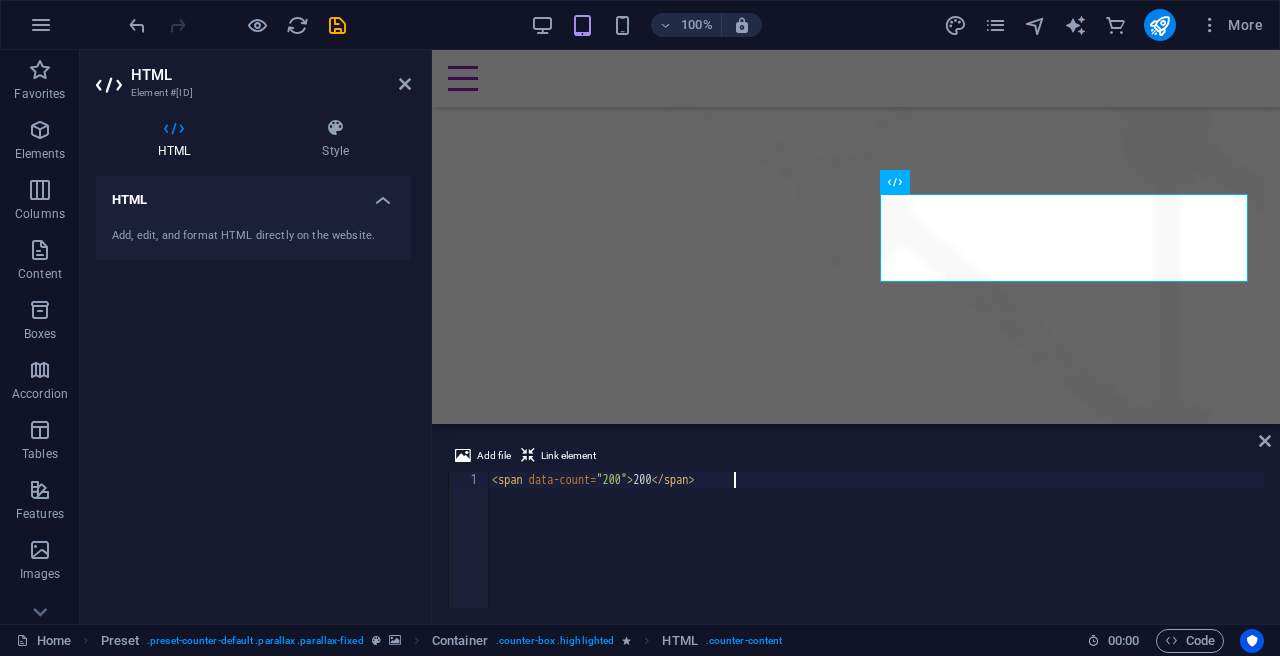 click on "< span   data-count = "200" > 200 </ span >" at bounding box center (876, 556) 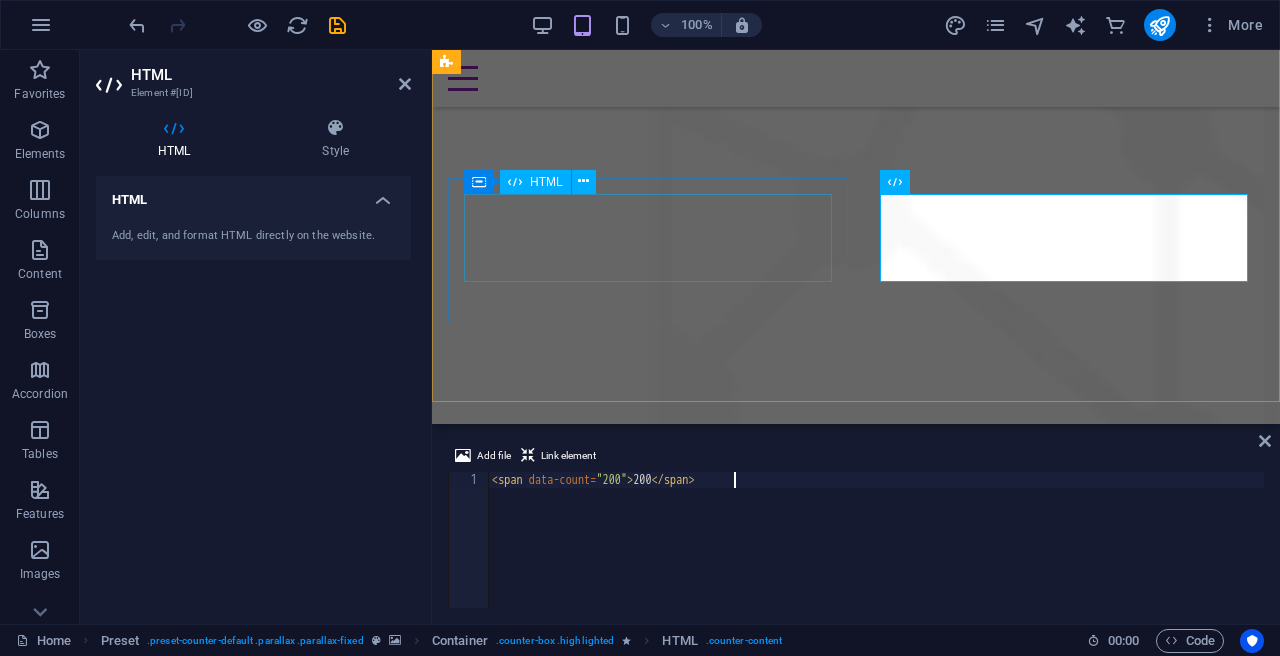 type on "<span data-count="200">200</span>" 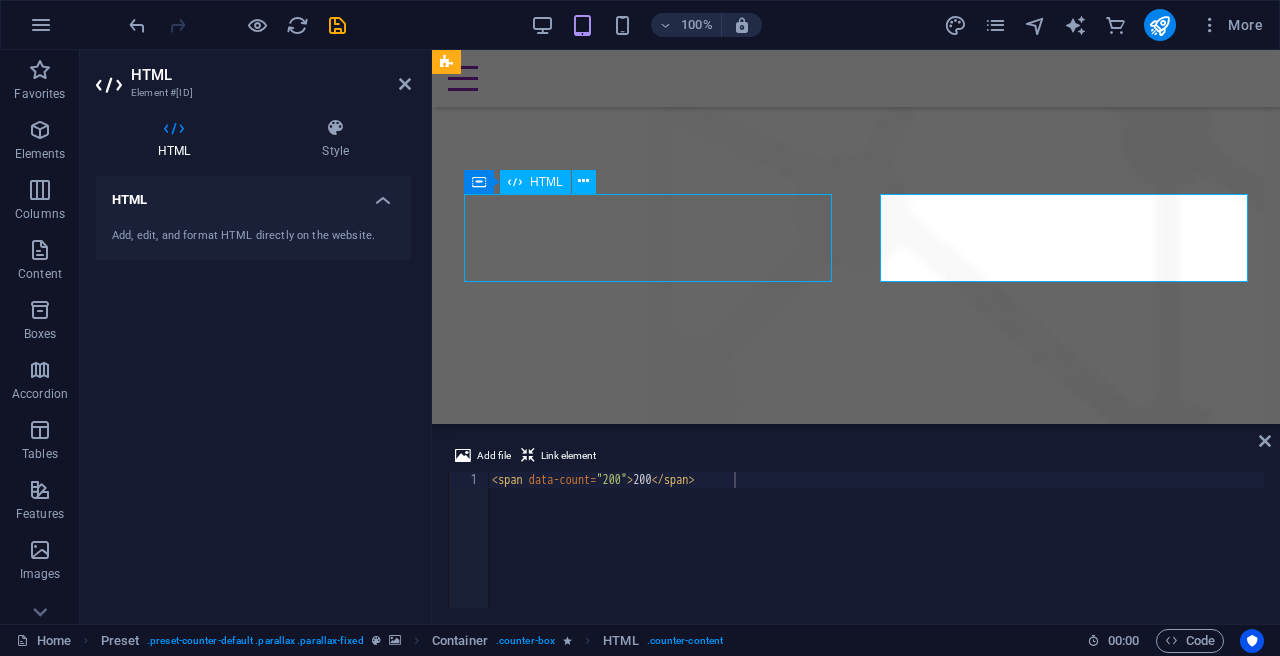 click on "5" at bounding box center [856, 2748] 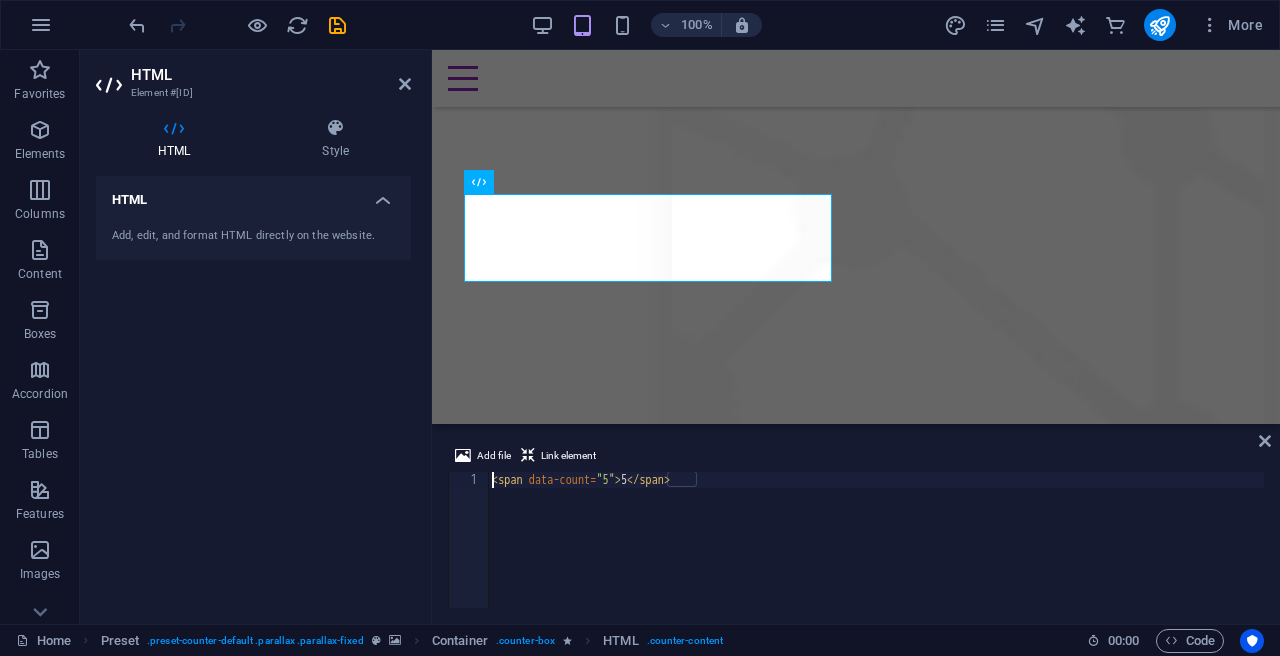 click on "< span   data-count = "5" > 5 </ span >" at bounding box center (876, 556) 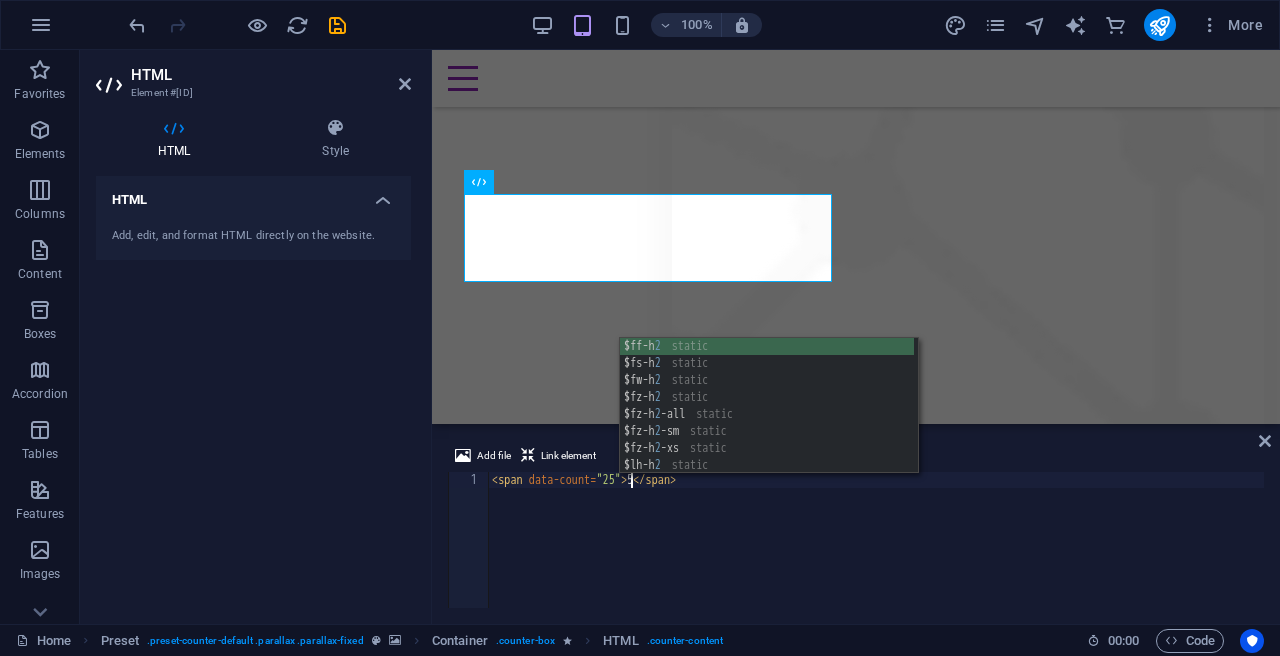 scroll, scrollTop: 0, scrollLeft: 11, axis: horizontal 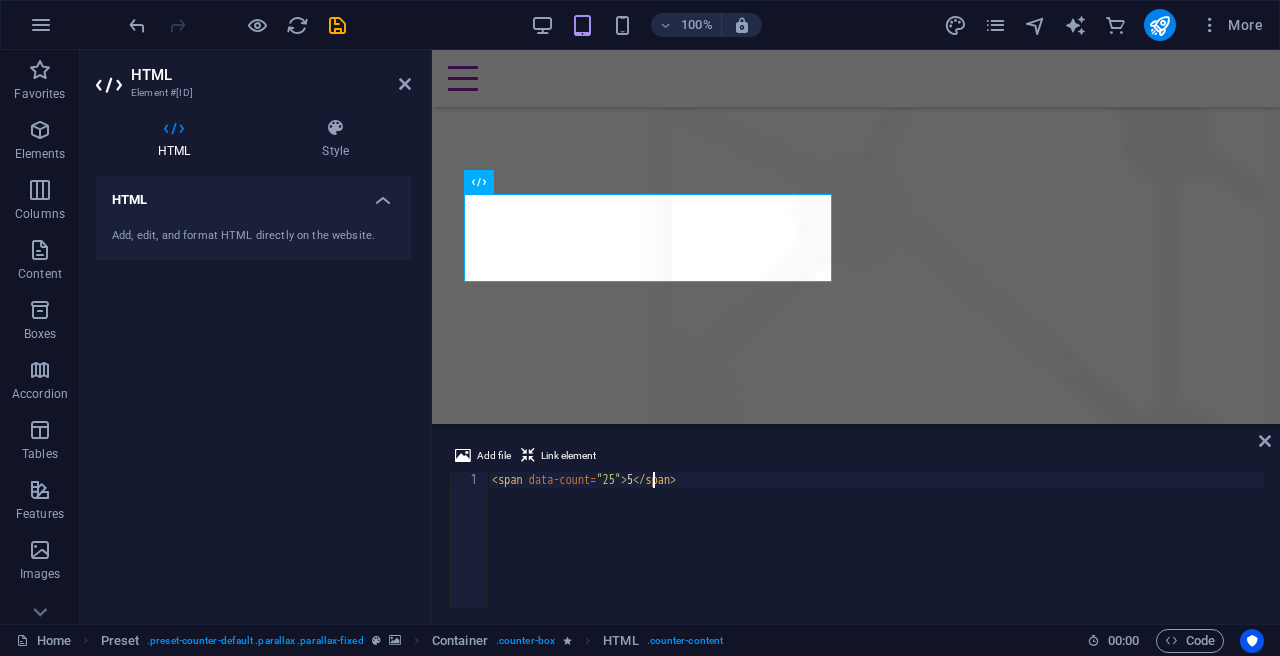 click on "< span   data-count = "25" > 5 </ span >" at bounding box center (876, 556) 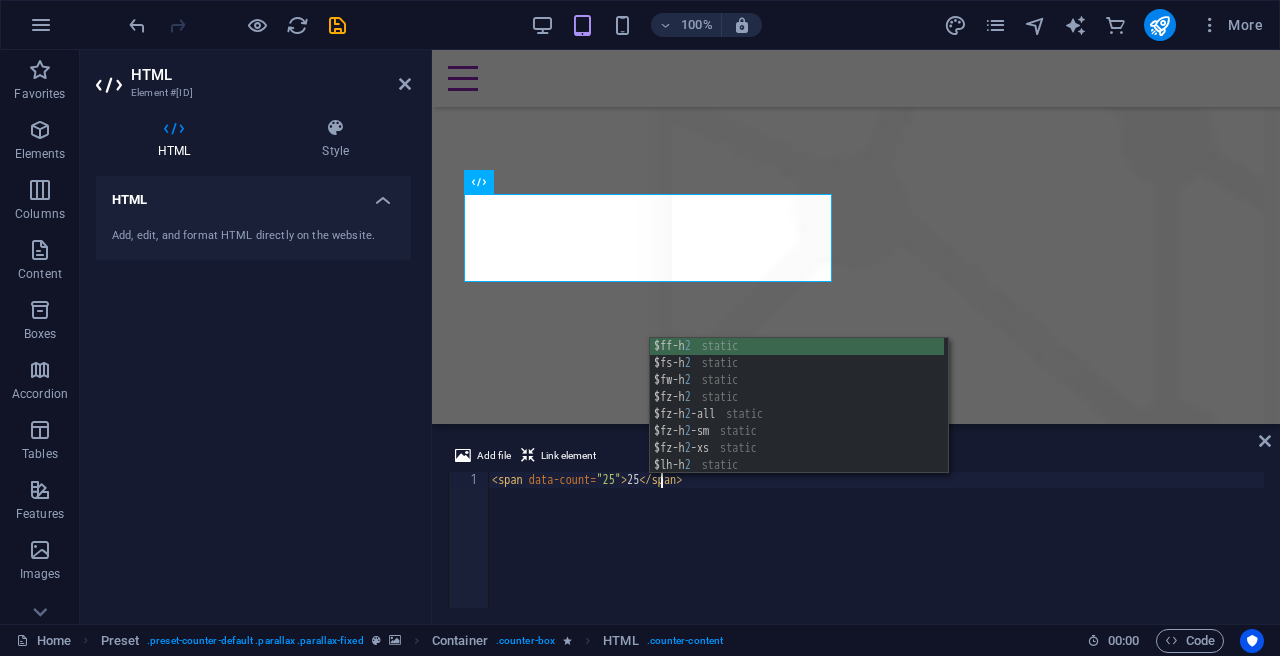 scroll, scrollTop: 0, scrollLeft: 13, axis: horizontal 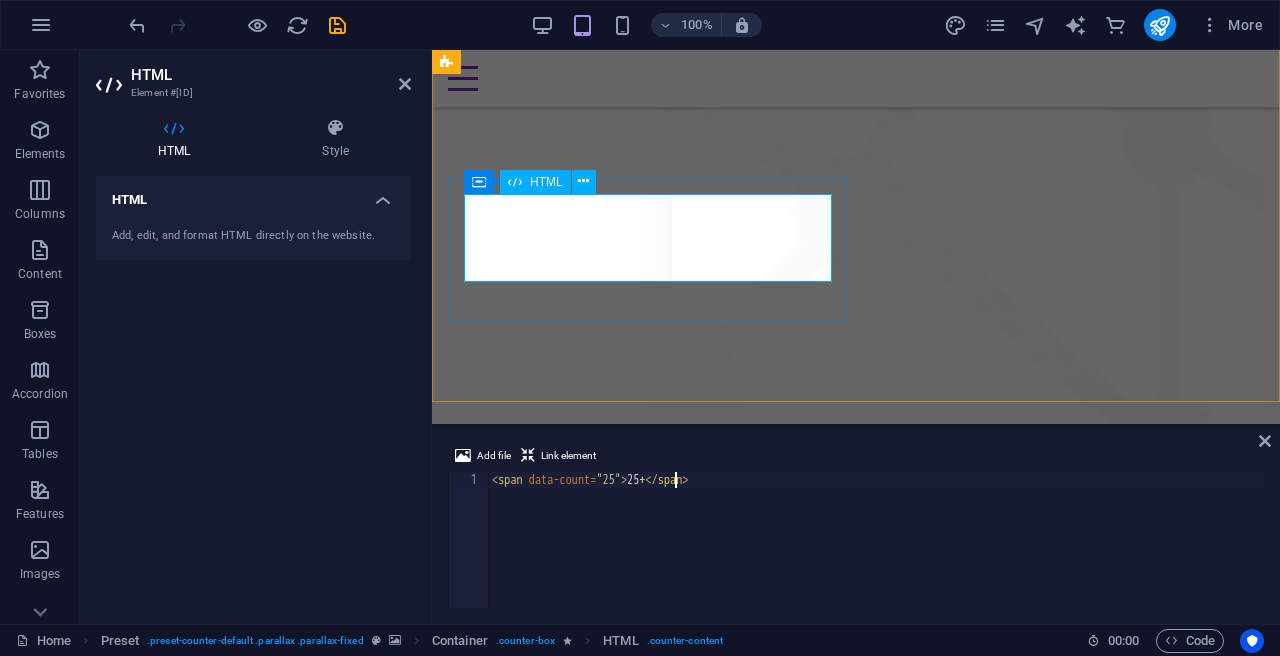 type on "<span data-count="25">25+</span>" 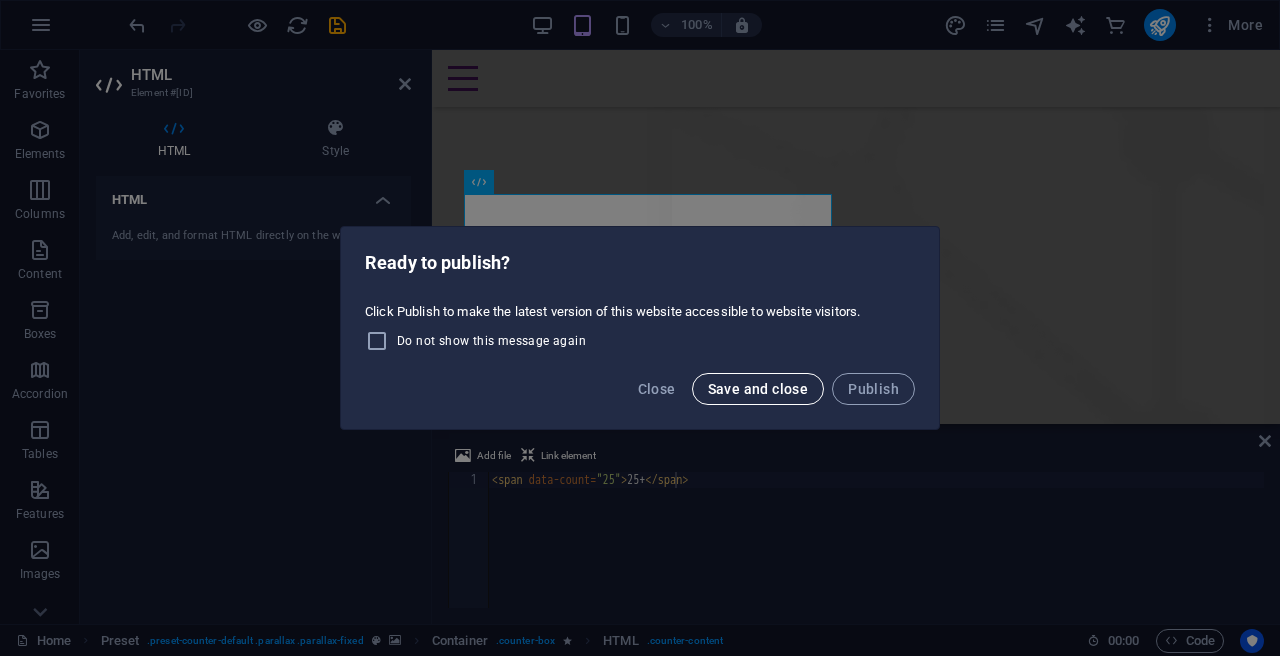 click on "Save and close" at bounding box center [758, 389] 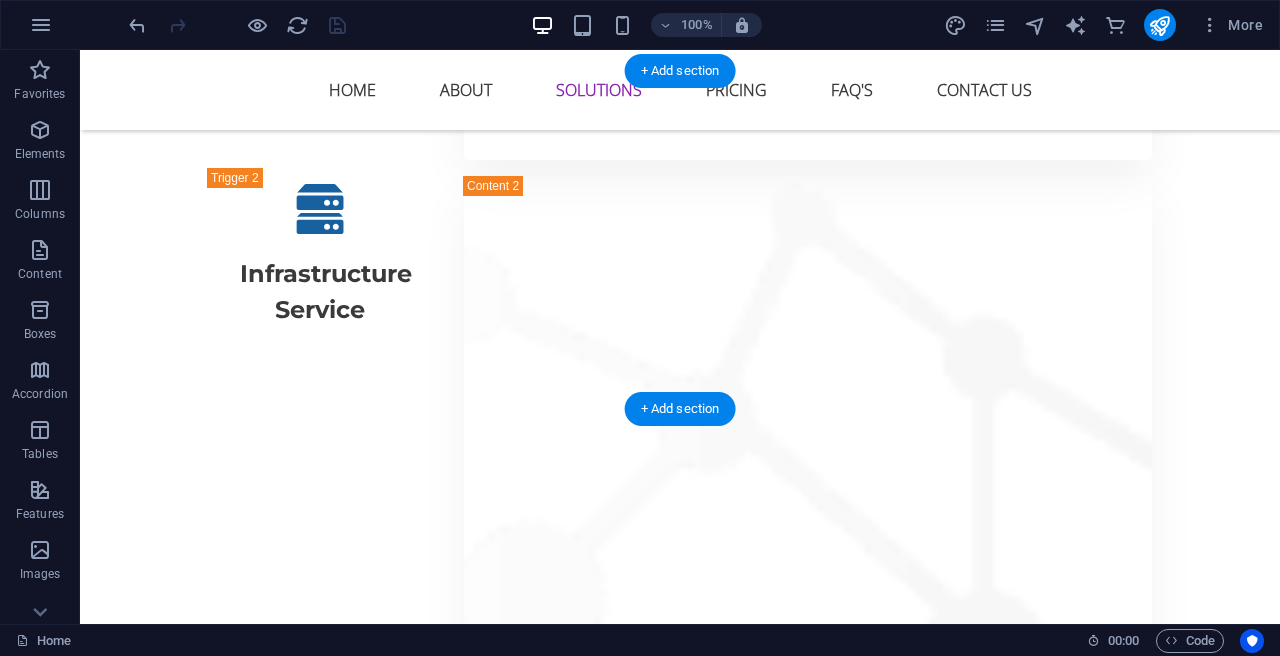 scroll, scrollTop: 4664, scrollLeft: 0, axis: vertical 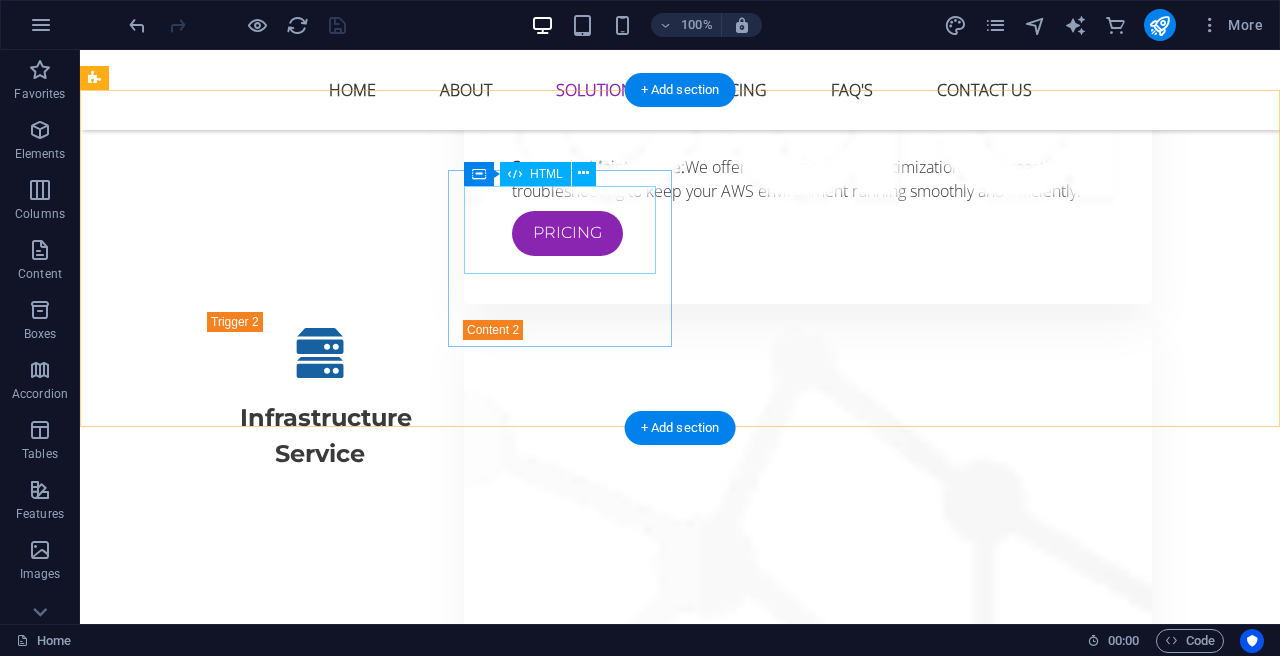 click on "1" at bounding box center (568, 2766) 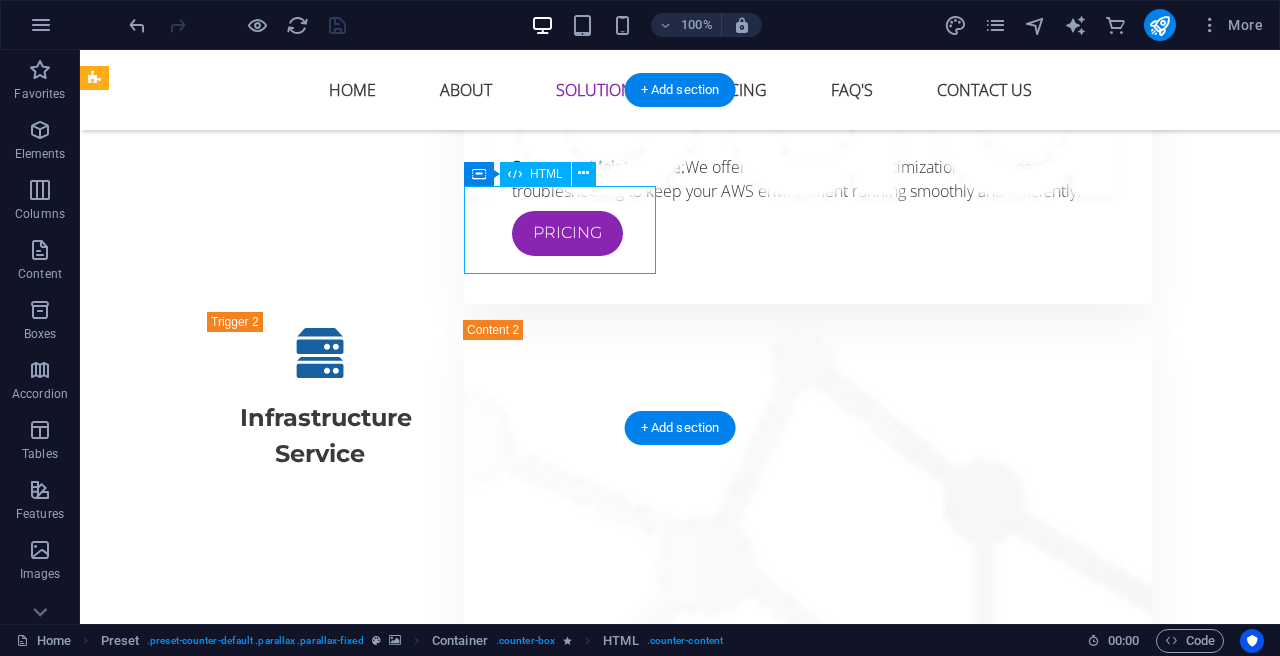 click on "1" at bounding box center (568, 2766) 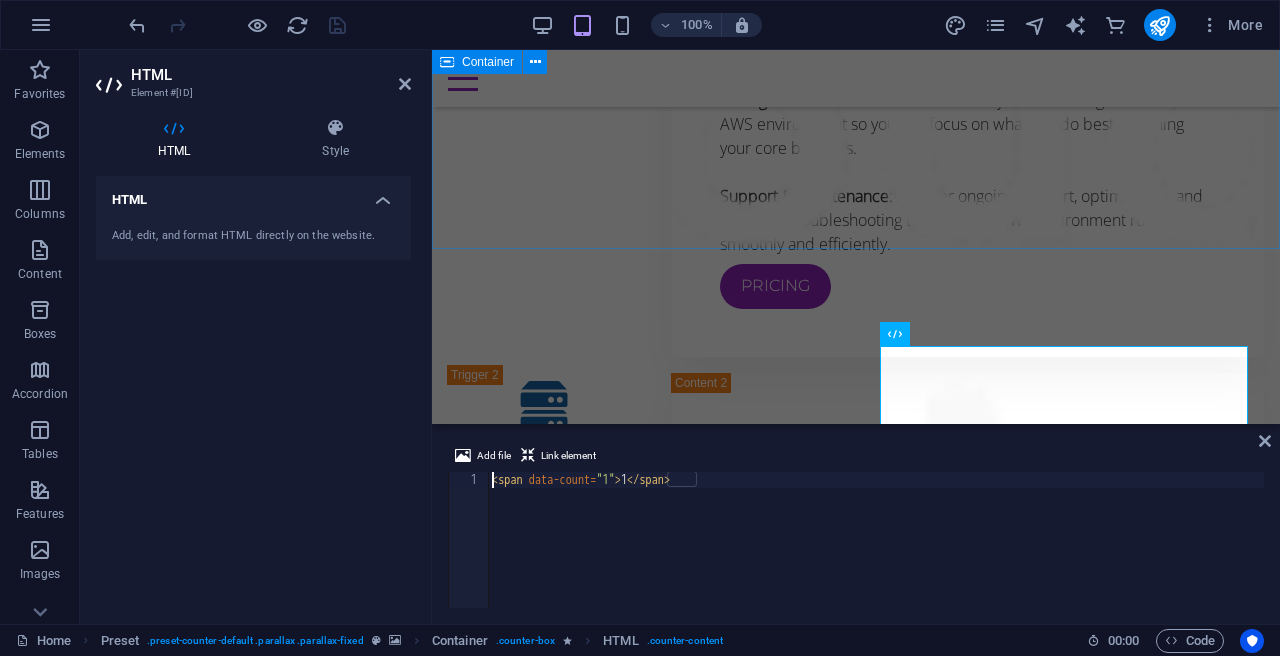 scroll, scrollTop: 4792, scrollLeft: 0, axis: vertical 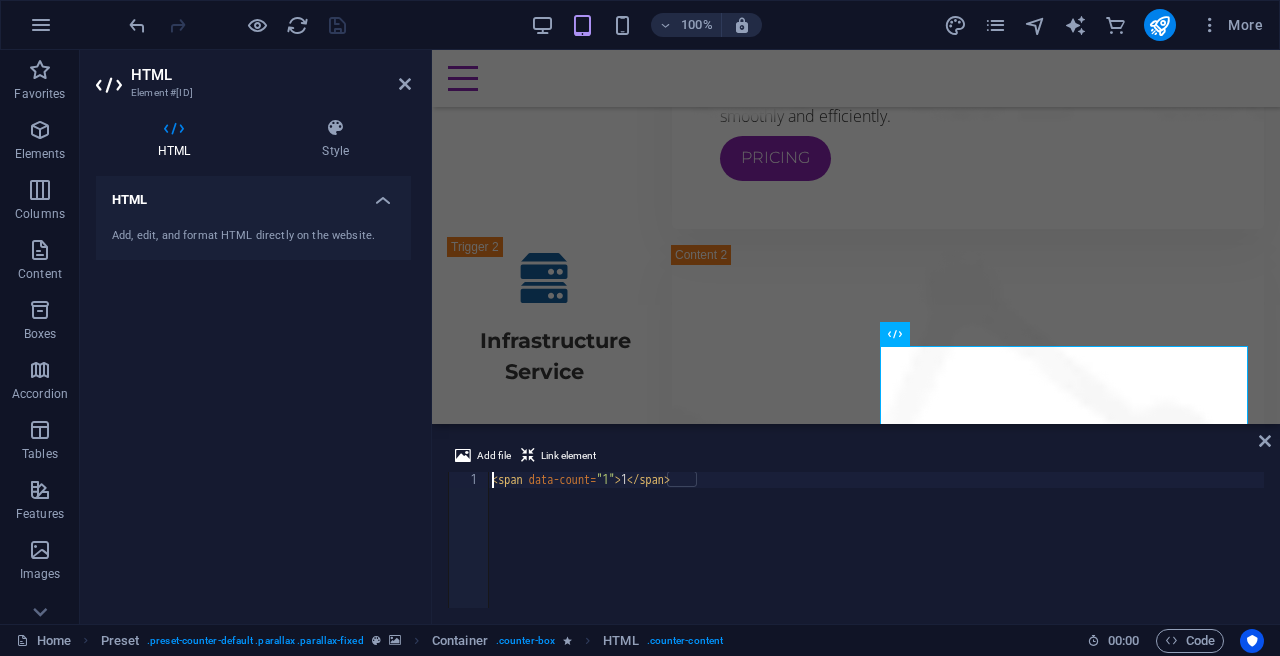 click on "< span   data-count = "1" > 1 </ span >" at bounding box center (876, 556) 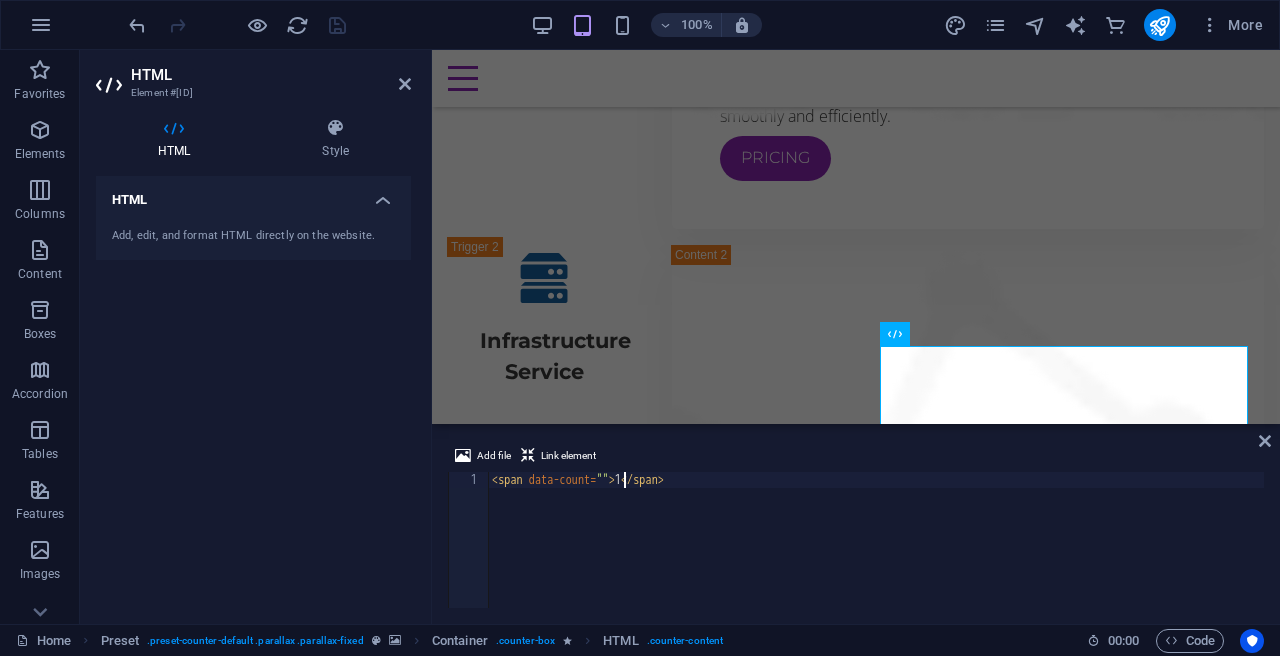 scroll, scrollTop: 0, scrollLeft: 11, axis: horizontal 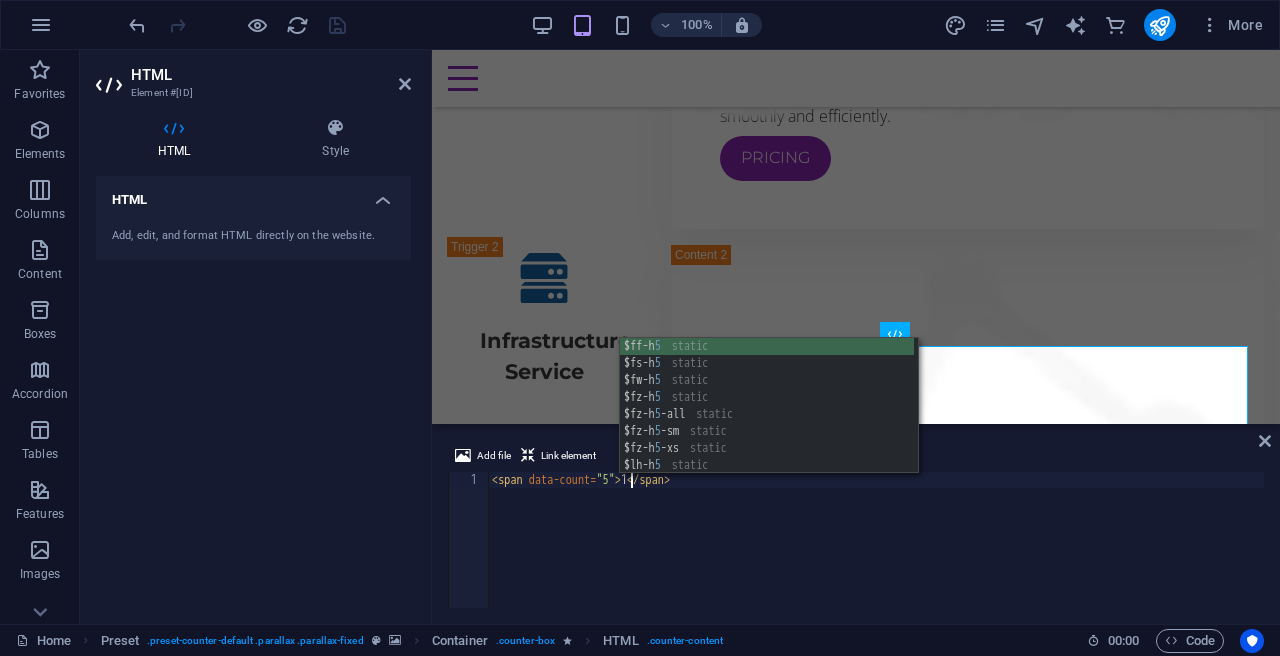click on "< span   data-count = "5" > 1 </ span >" at bounding box center (876, 556) 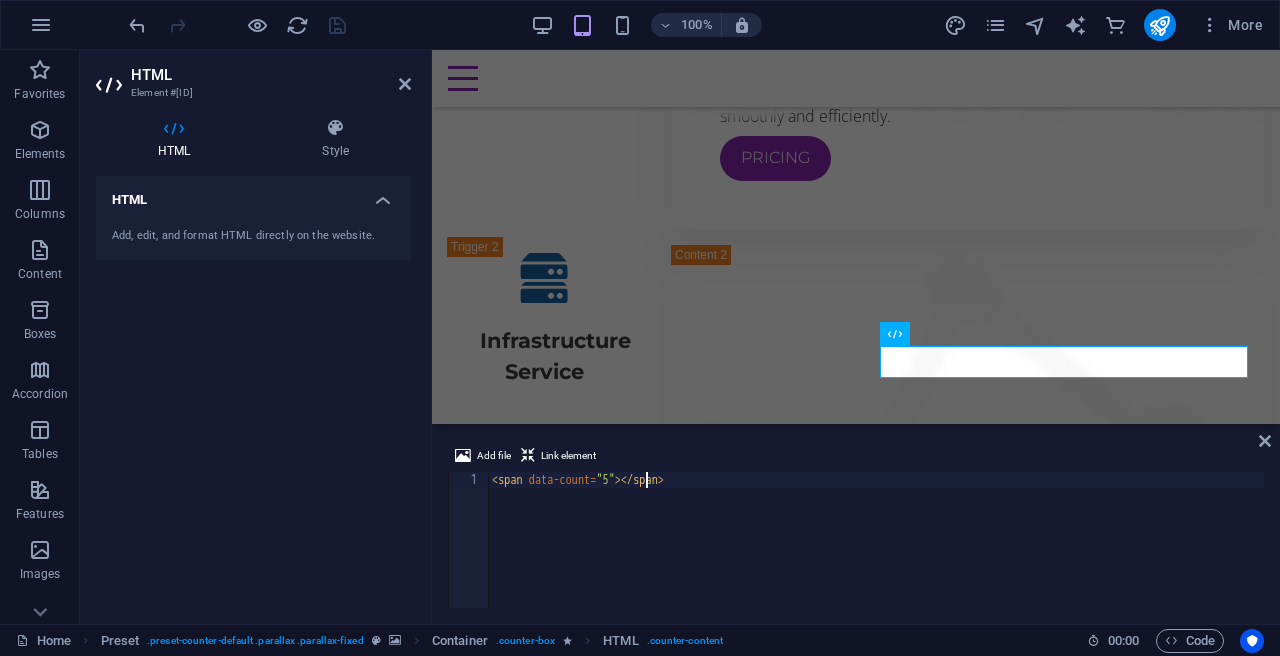 scroll, scrollTop: 0, scrollLeft: 13, axis: horizontal 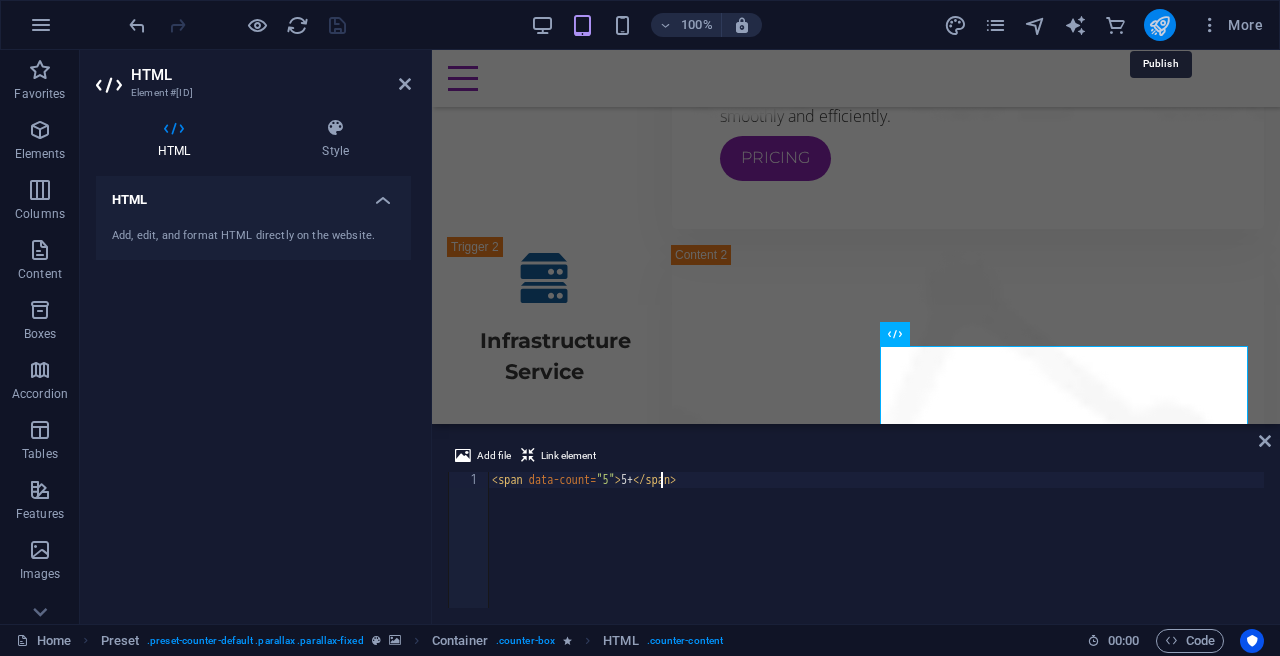 type on "<span data-count="5">5+</span>" 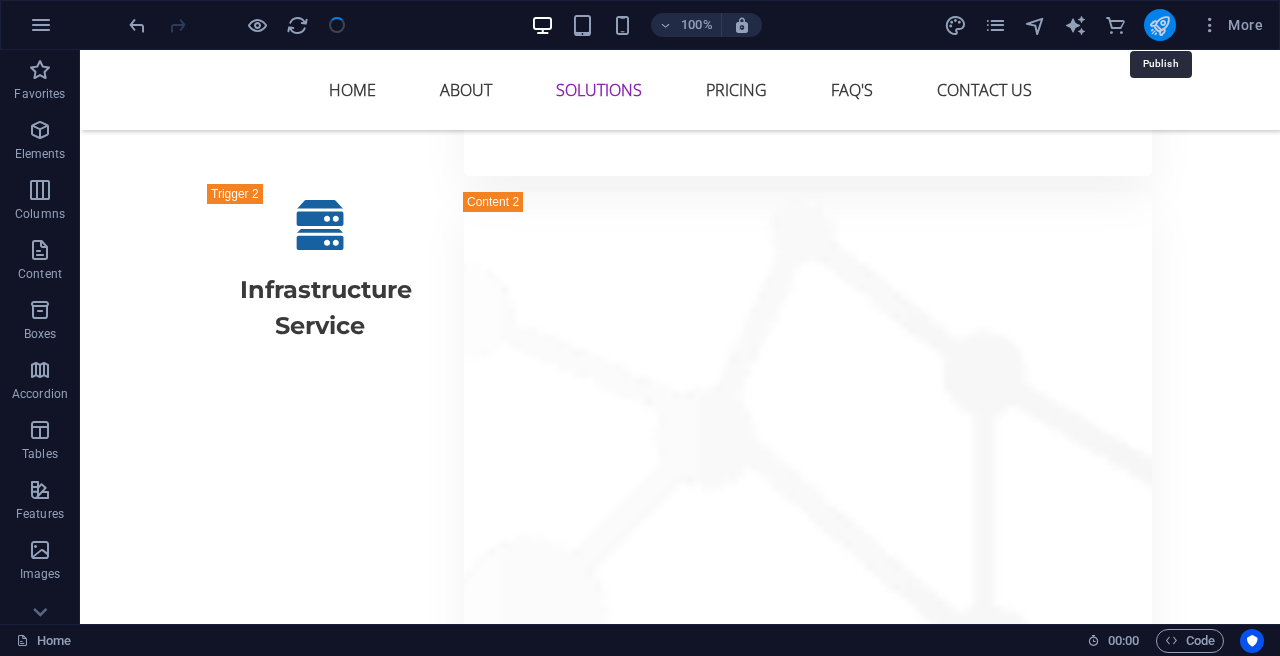 scroll, scrollTop: 4664, scrollLeft: 0, axis: vertical 